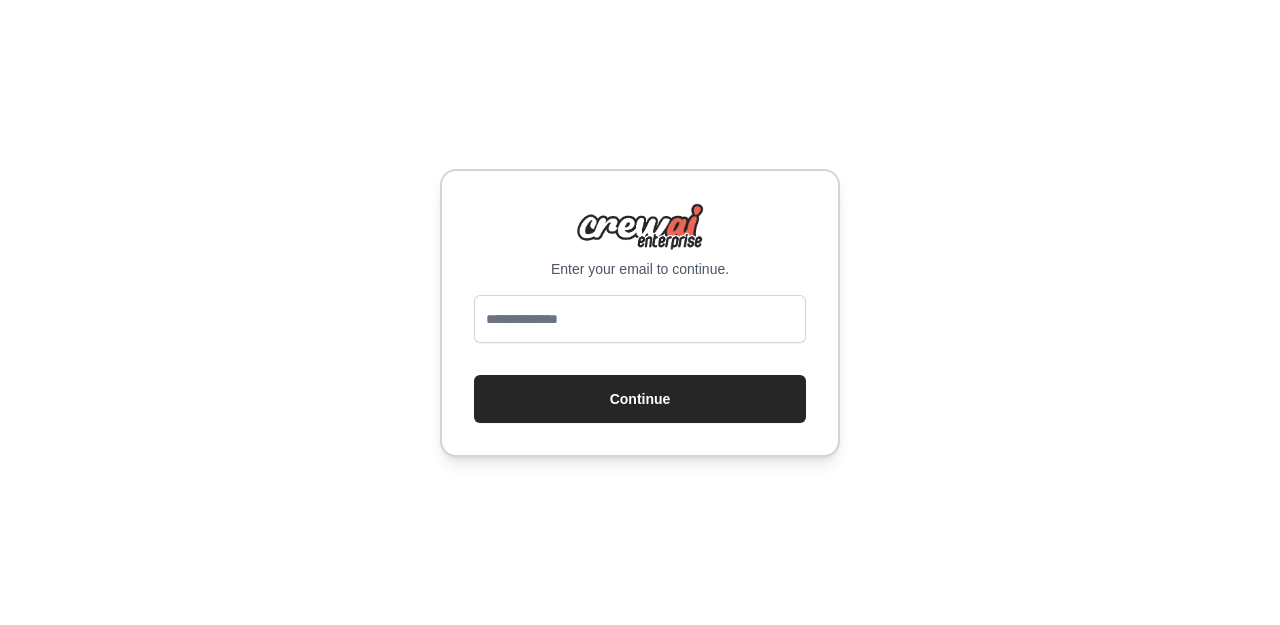 scroll, scrollTop: 0, scrollLeft: 0, axis: both 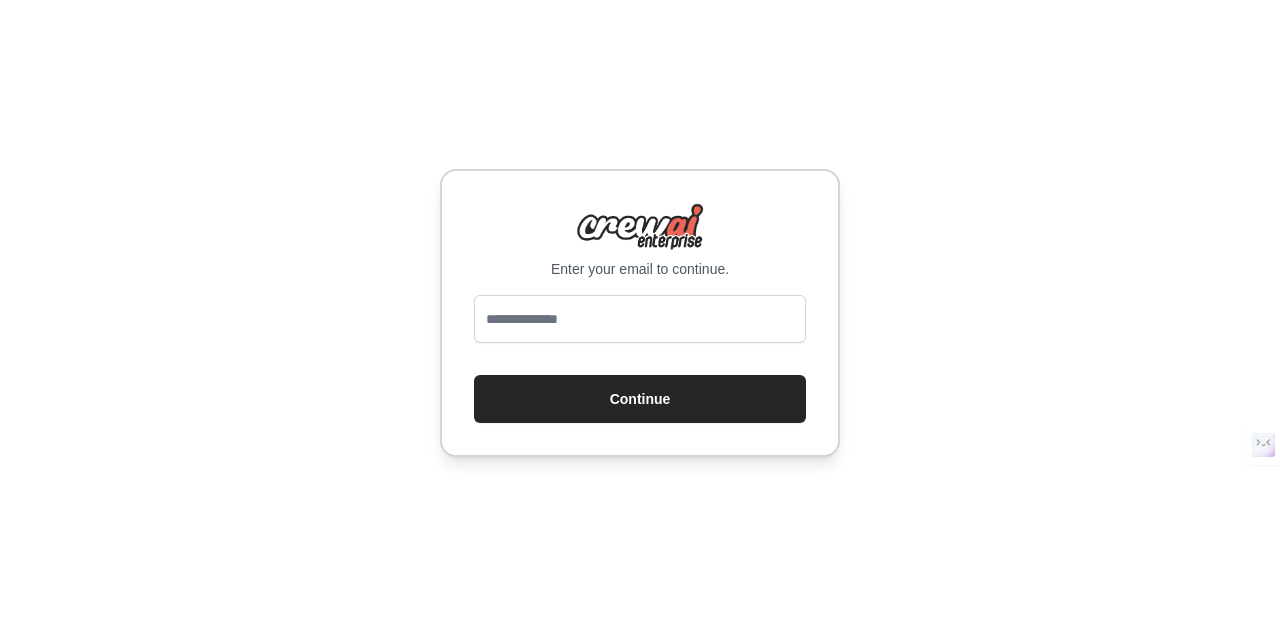 type on "**********" 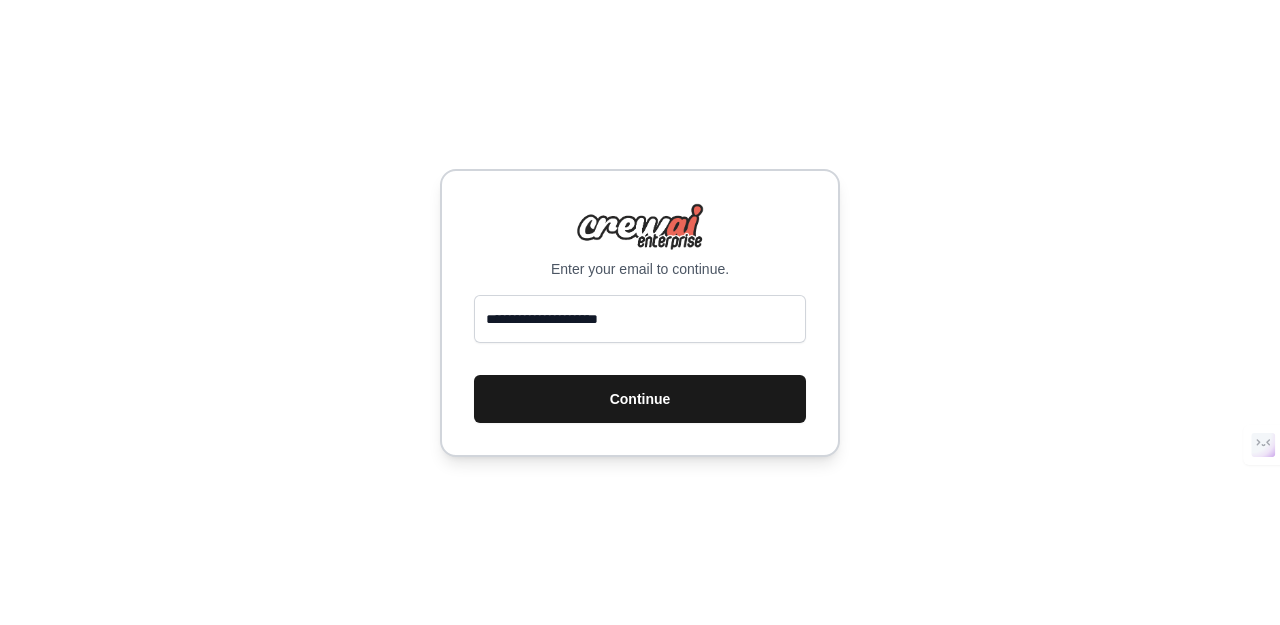 click on "Continue" at bounding box center [640, 399] 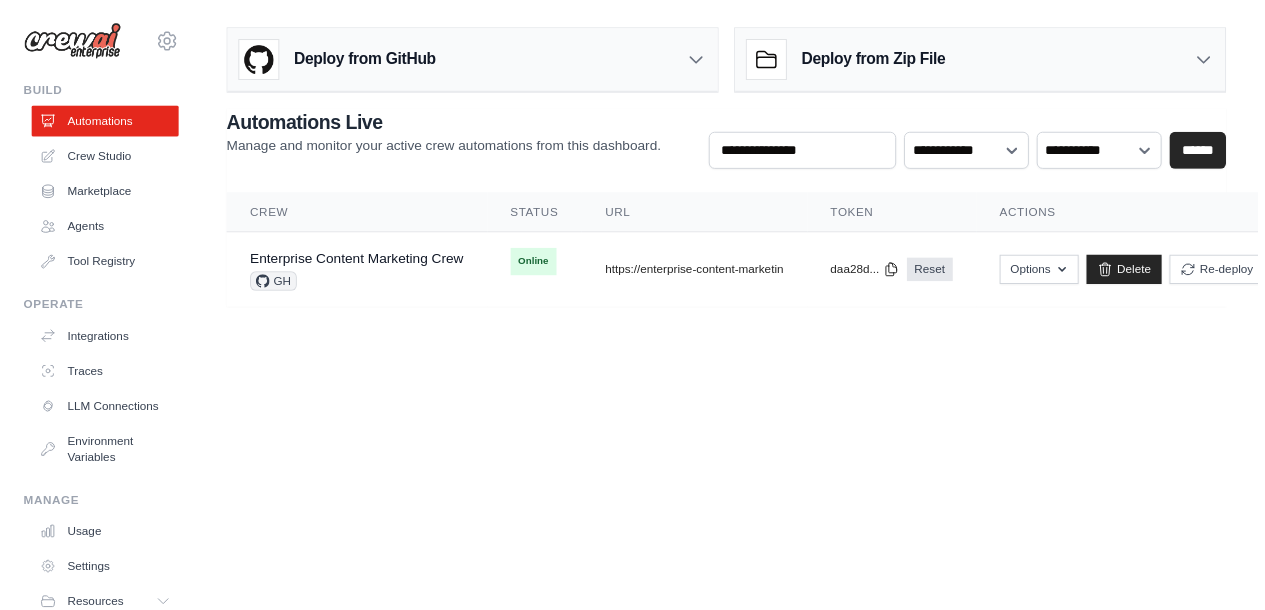 scroll, scrollTop: 0, scrollLeft: 0, axis: both 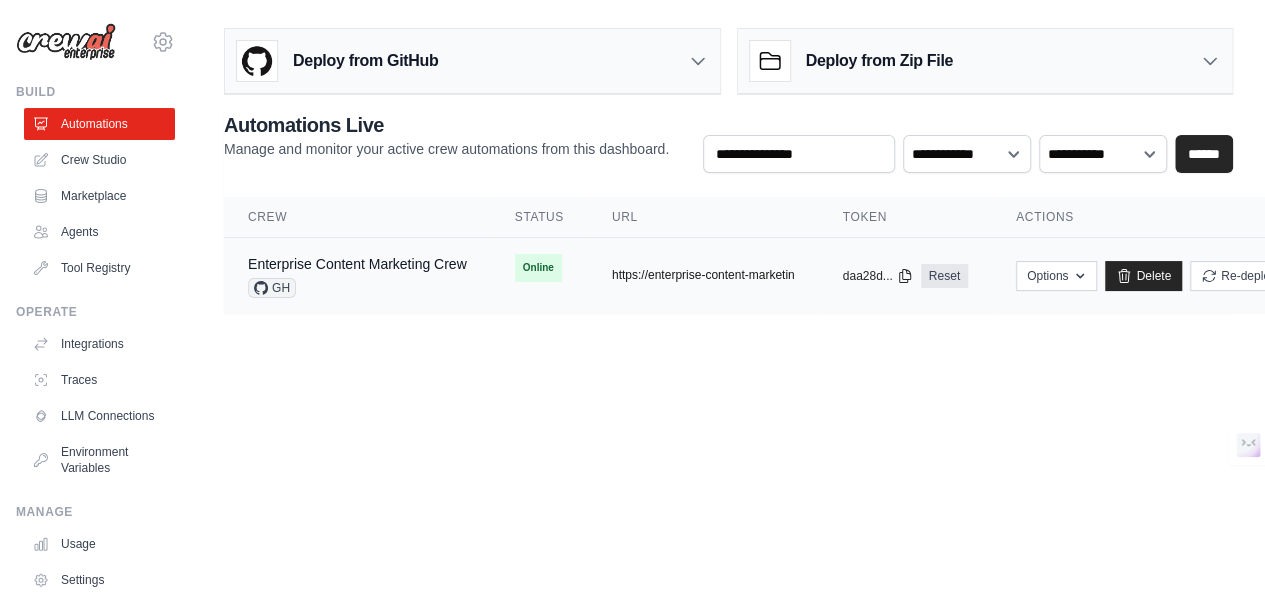 click on "https://enterprise-content-marketin" at bounding box center (703, 275) 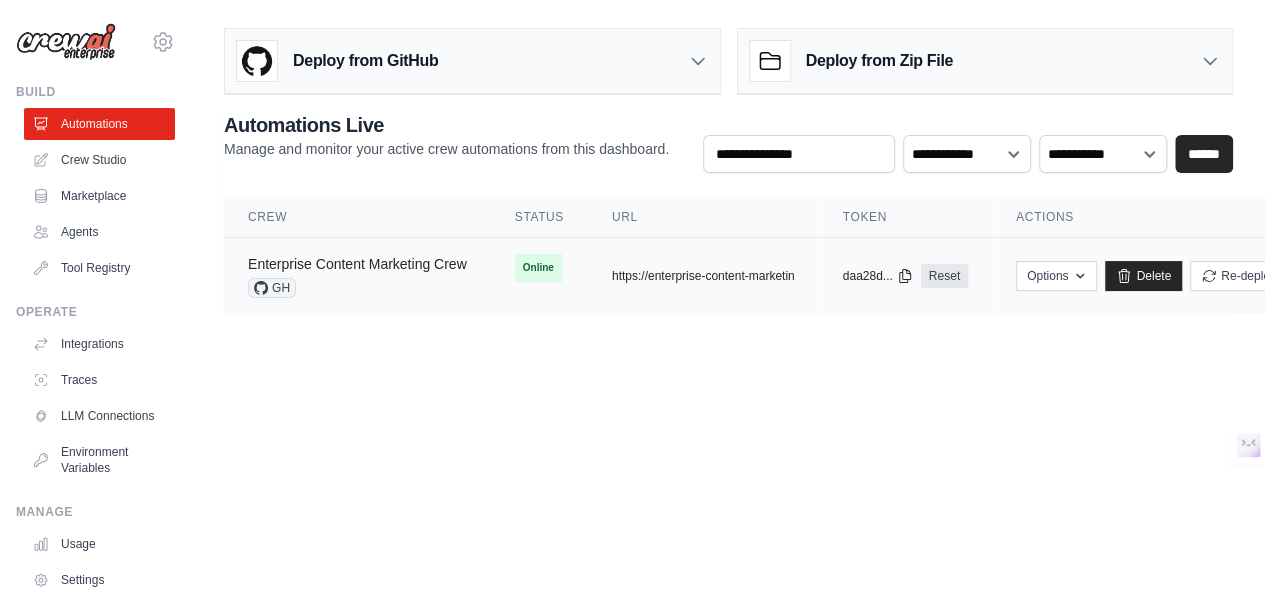 click on "Enterprise Content Marketing Crew" at bounding box center [357, 264] 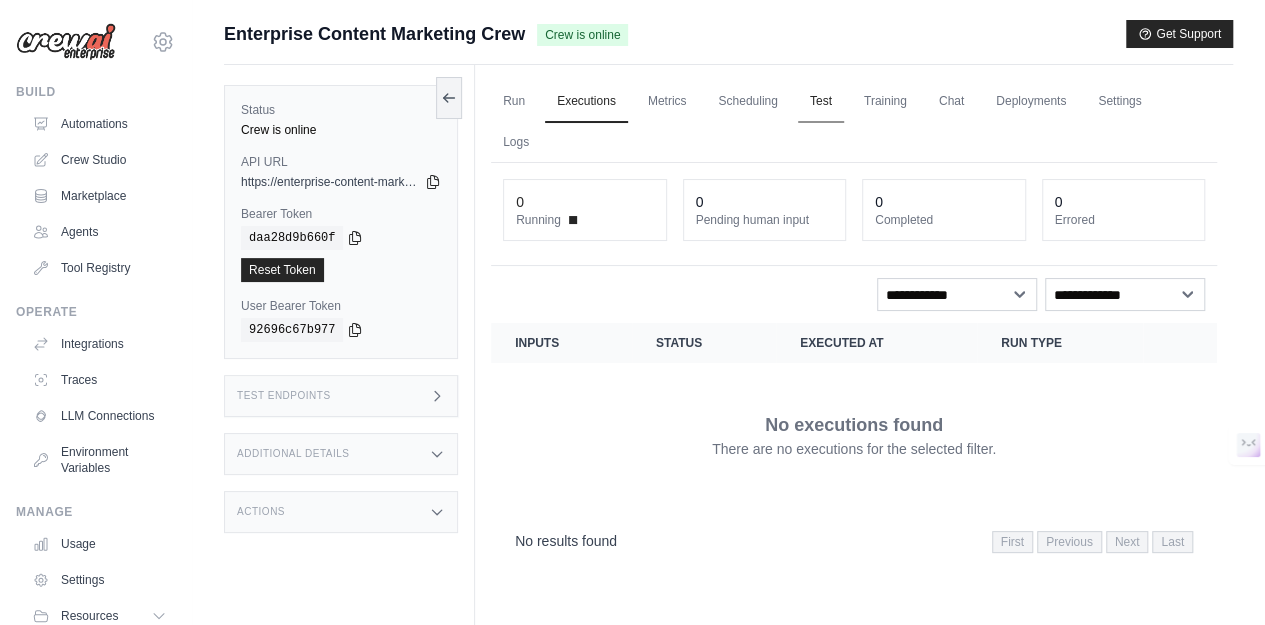 click on "Test" at bounding box center [821, 102] 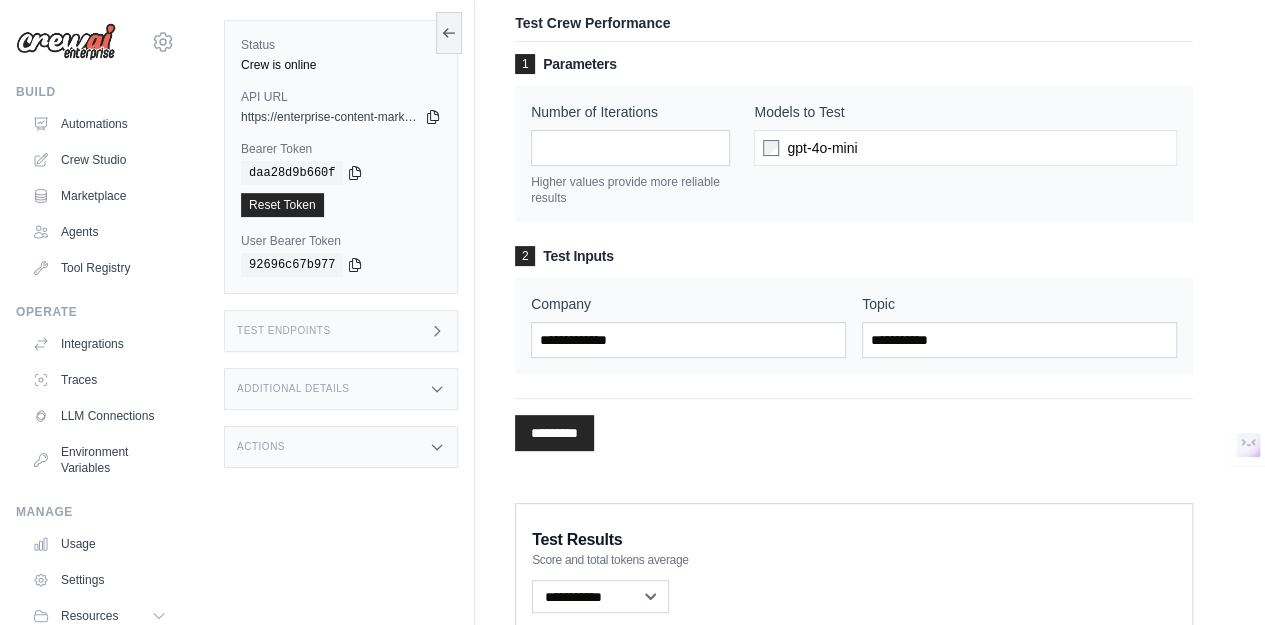 scroll, scrollTop: 83, scrollLeft: 0, axis: vertical 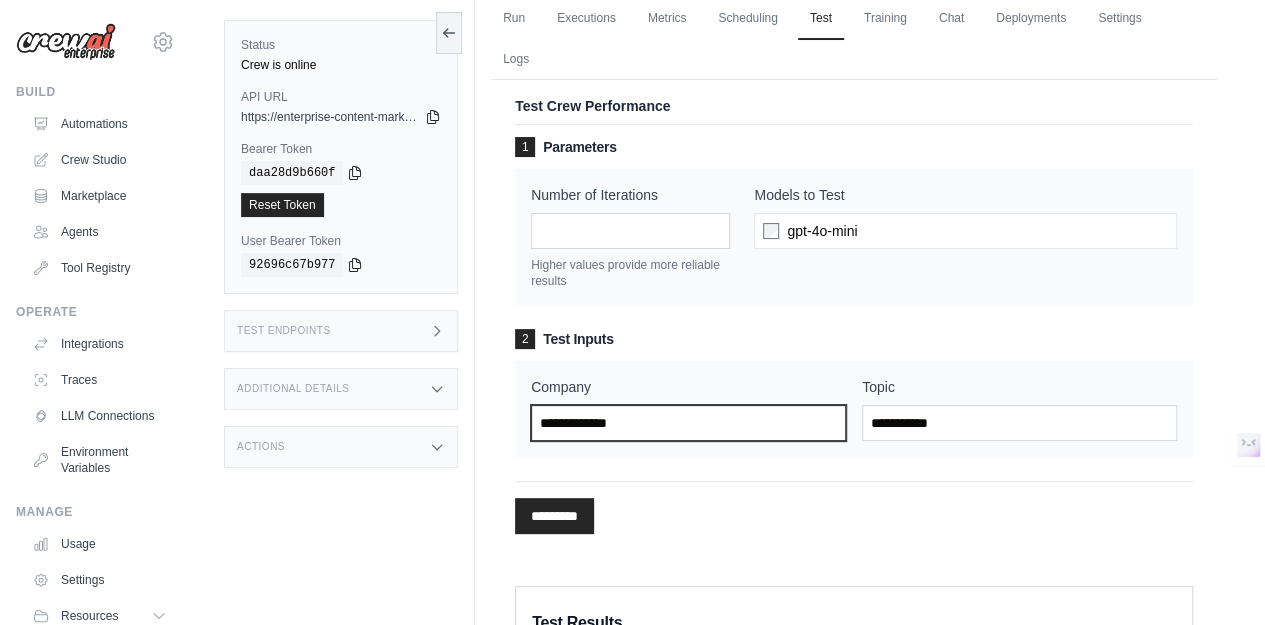 click on "Company" at bounding box center [688, 423] 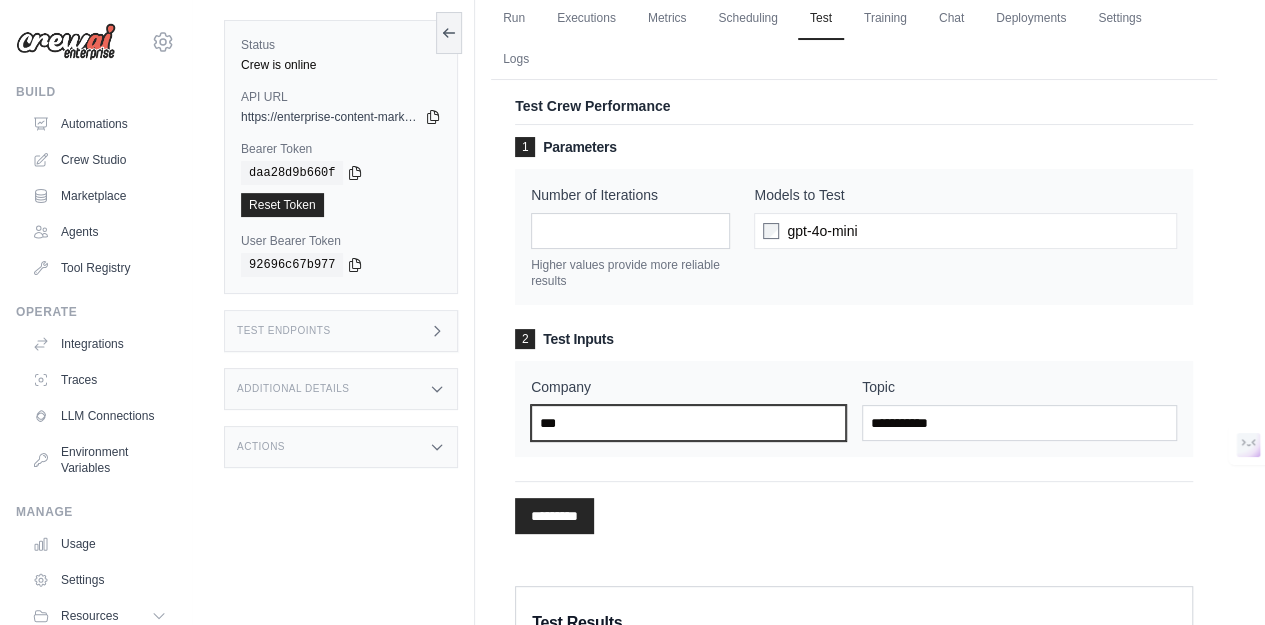 type on "***" 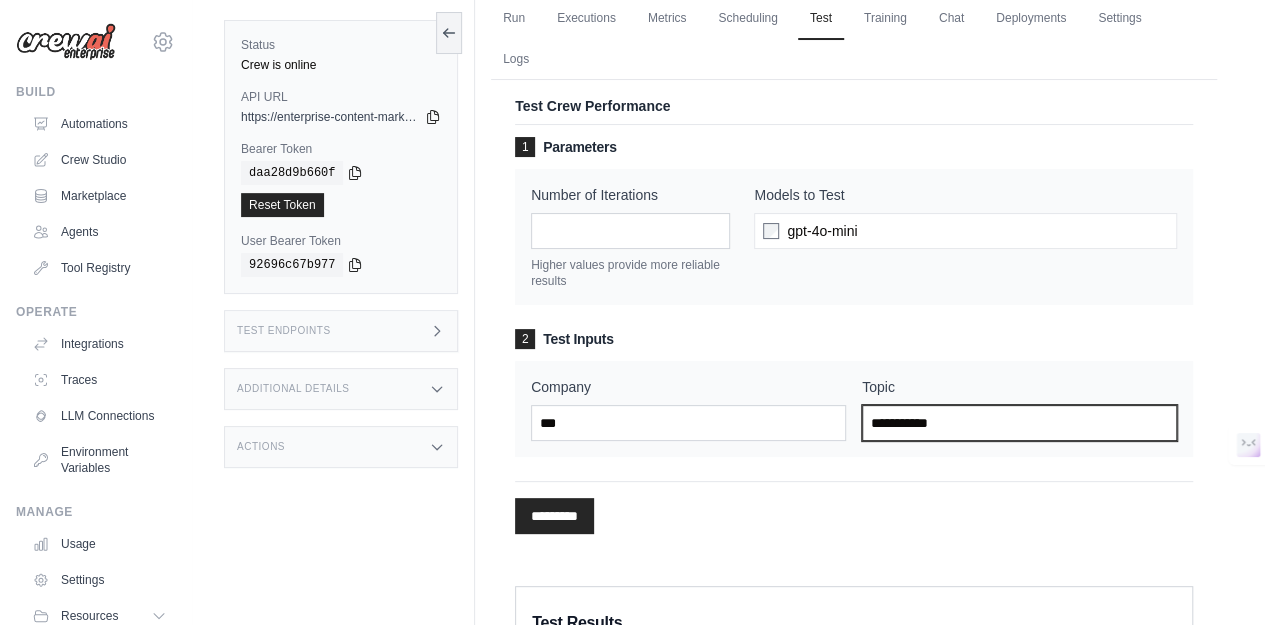 click on "Topic" at bounding box center [1019, 423] 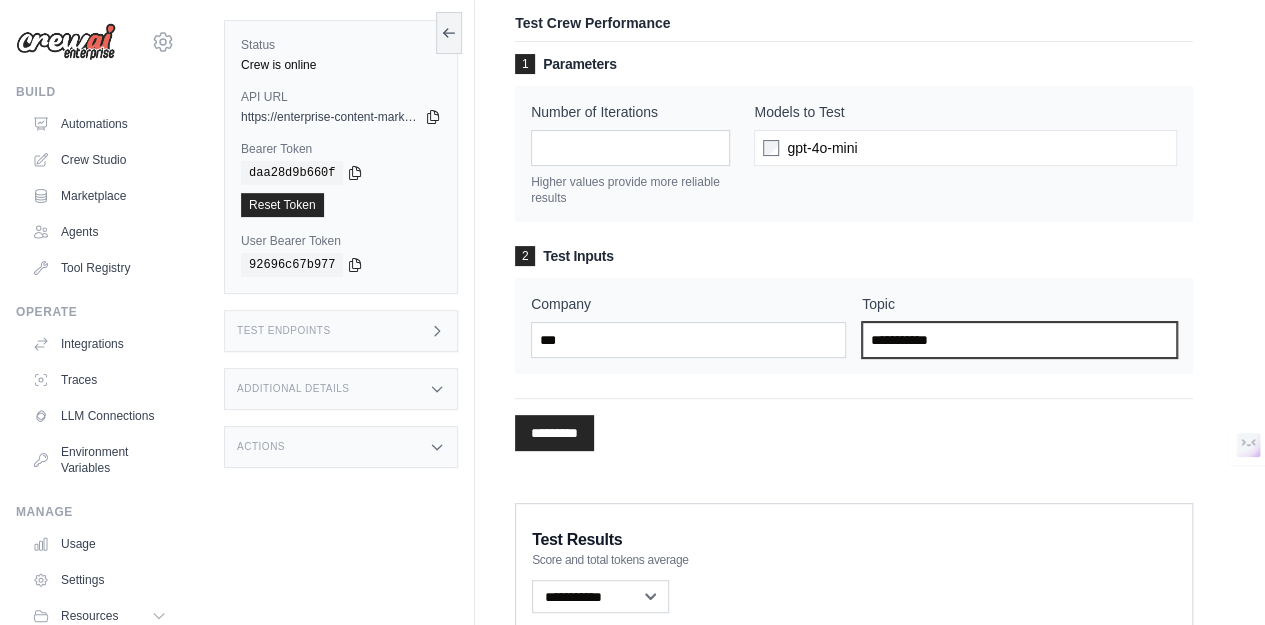 scroll, scrollTop: 333, scrollLeft: 0, axis: vertical 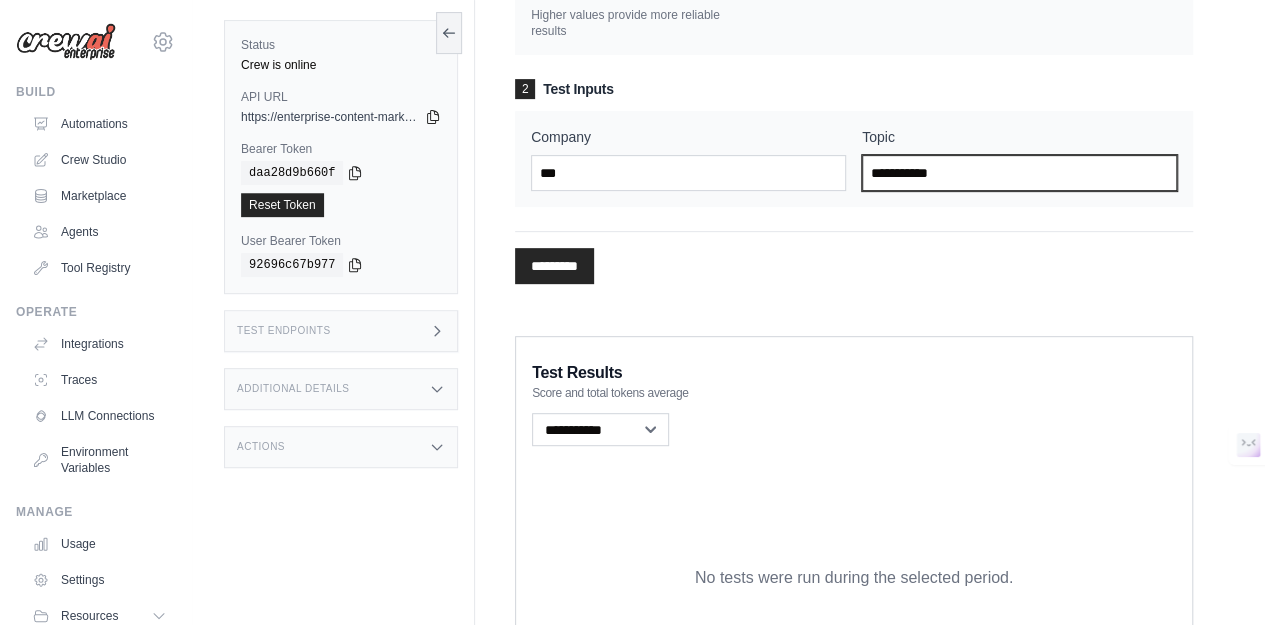 type on "**********" 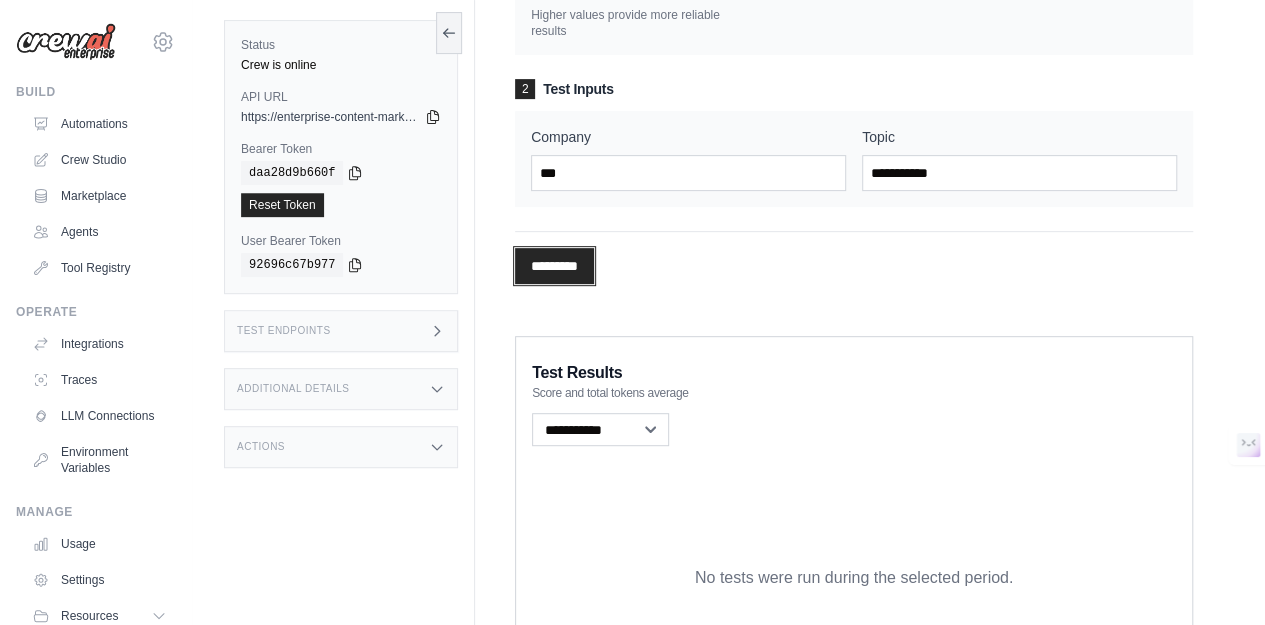 click on "*********" at bounding box center [554, 266] 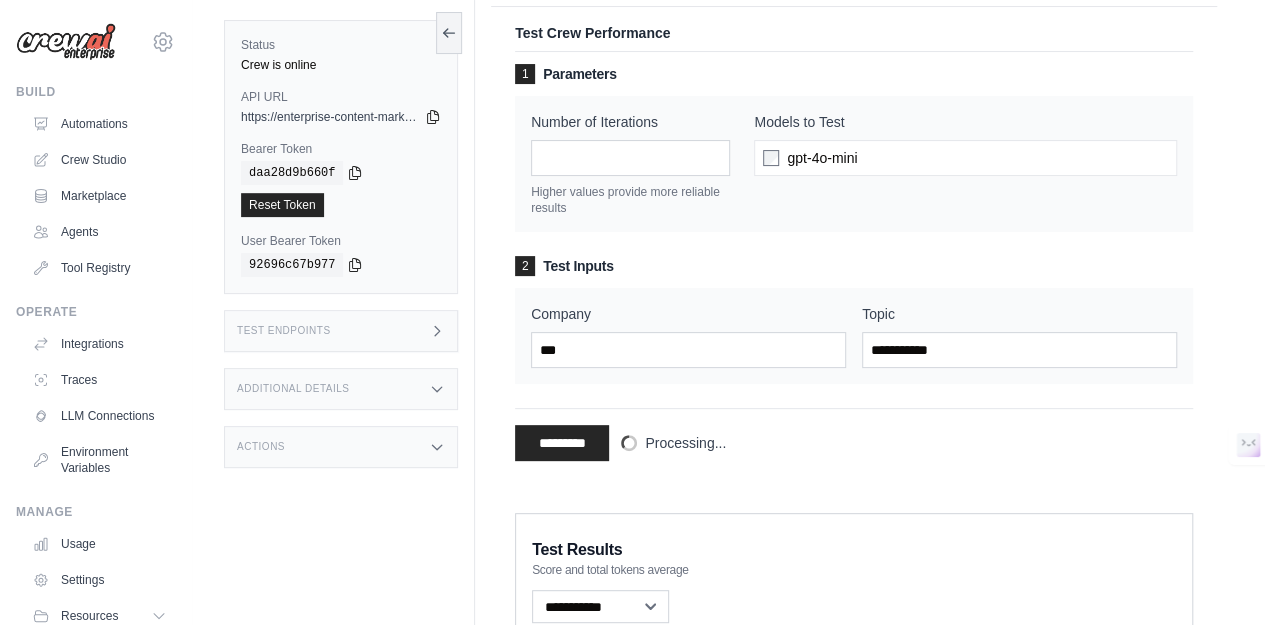 scroll, scrollTop: 0, scrollLeft: 0, axis: both 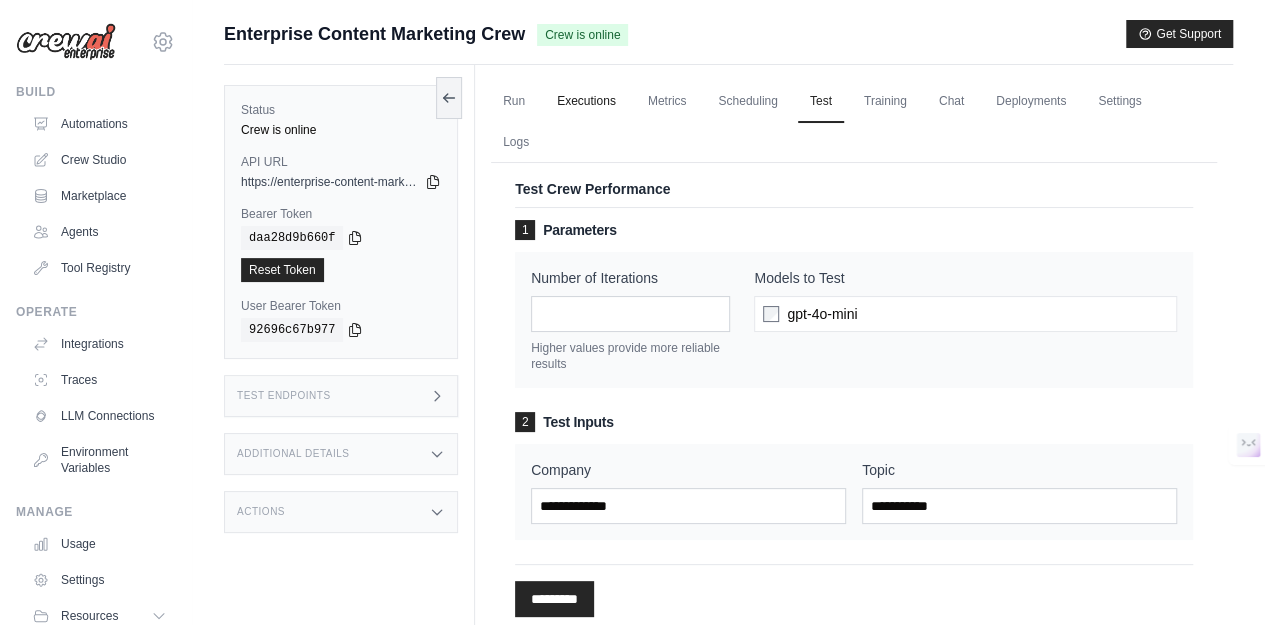 click on "Executions" at bounding box center [586, 102] 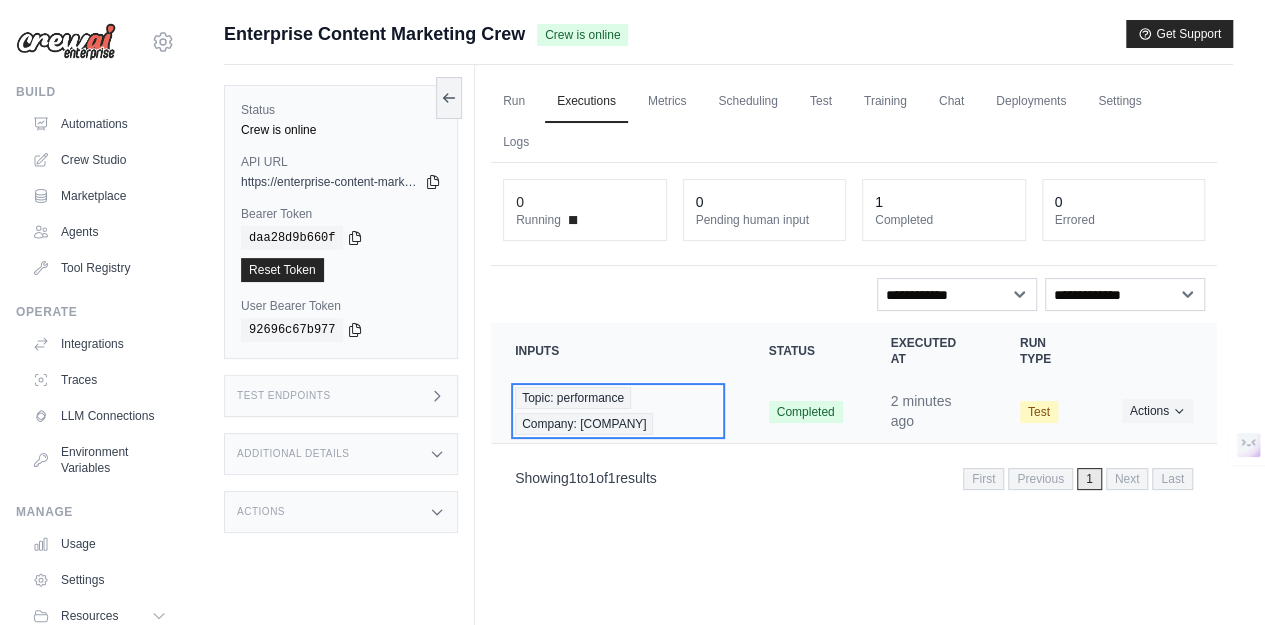 click on "Topic:
performance" at bounding box center (573, 398) 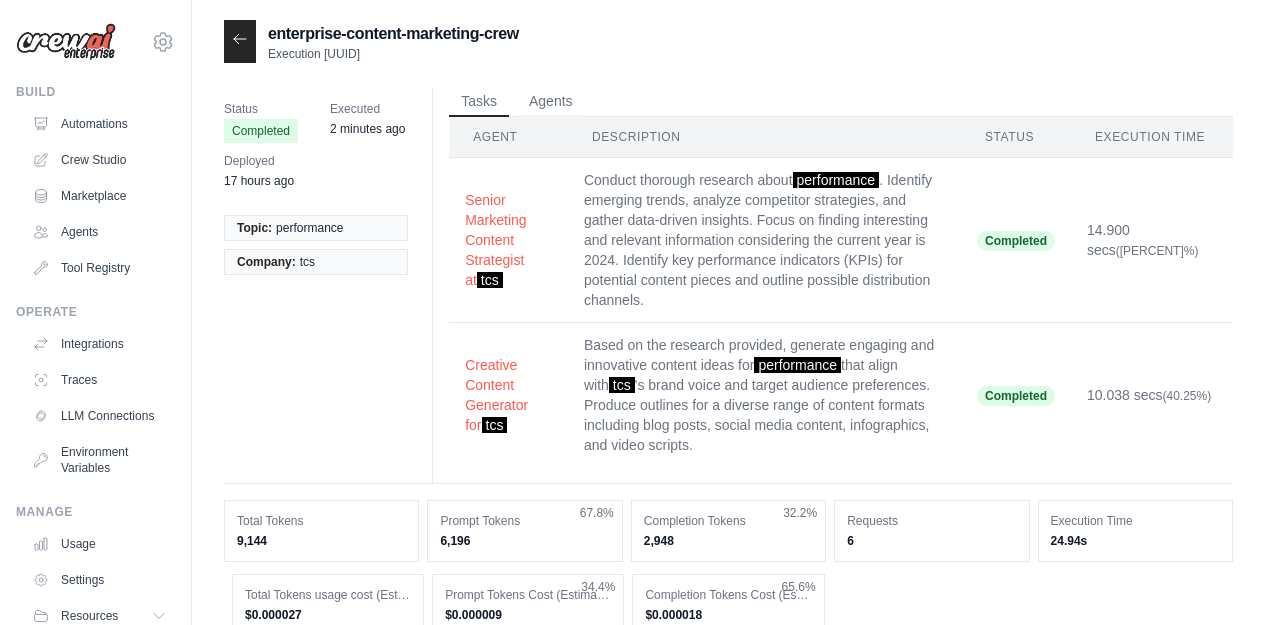 scroll, scrollTop: 0, scrollLeft: 0, axis: both 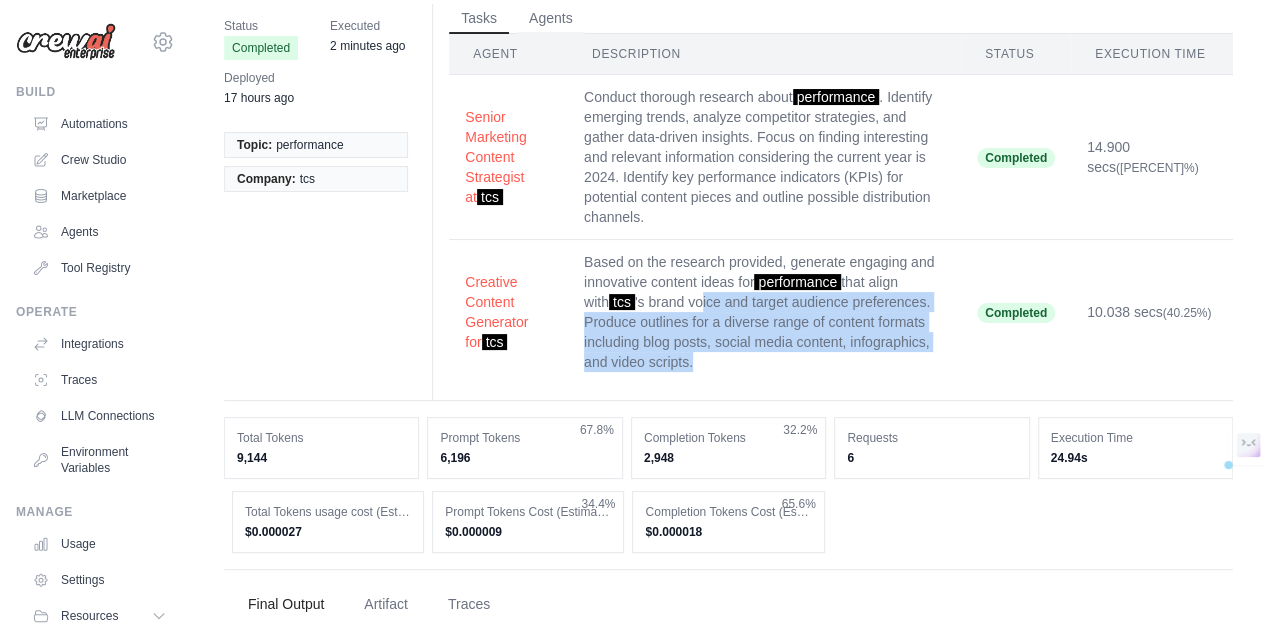 drag, startPoint x: 678, startPoint y: 307, endPoint x: 786, endPoint y: 355, distance: 118.186295 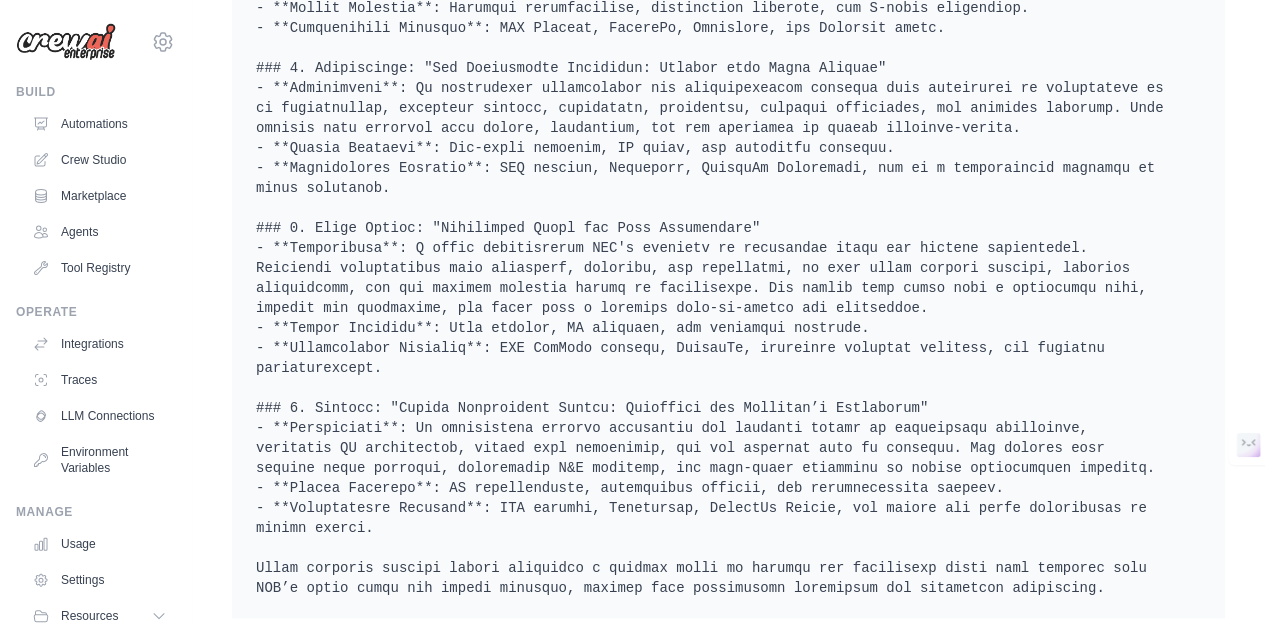 scroll, scrollTop: 1021, scrollLeft: 0, axis: vertical 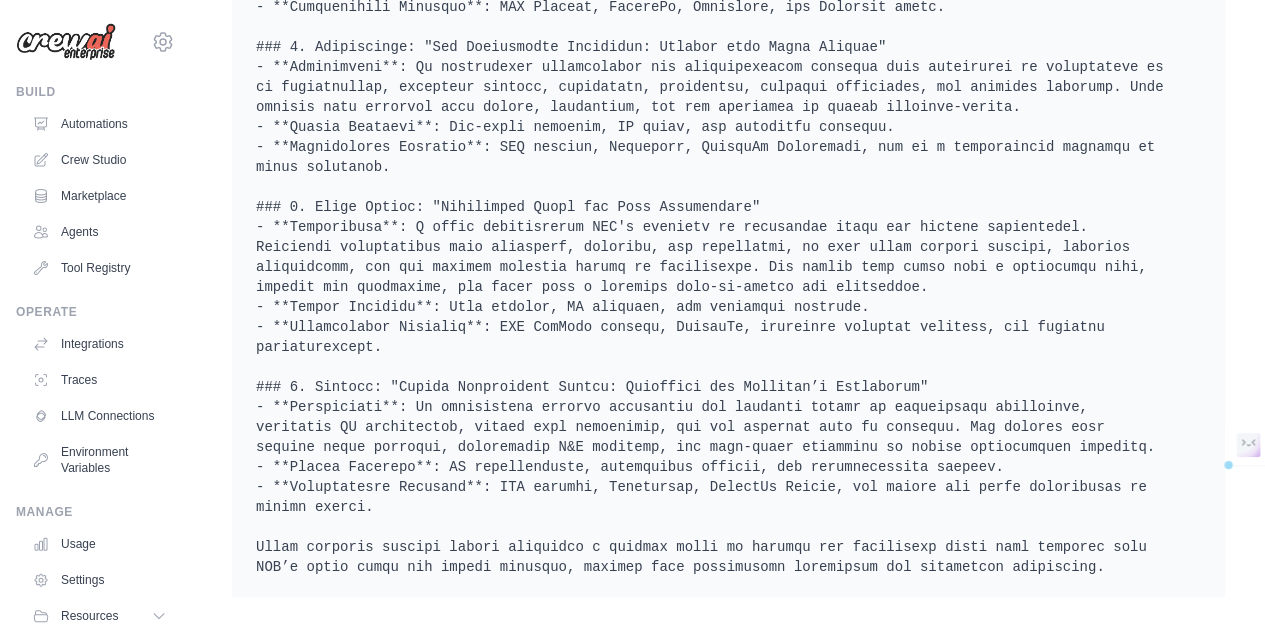 drag, startPoint x: 402, startPoint y: 521, endPoint x: 956, endPoint y: 537, distance: 554.231 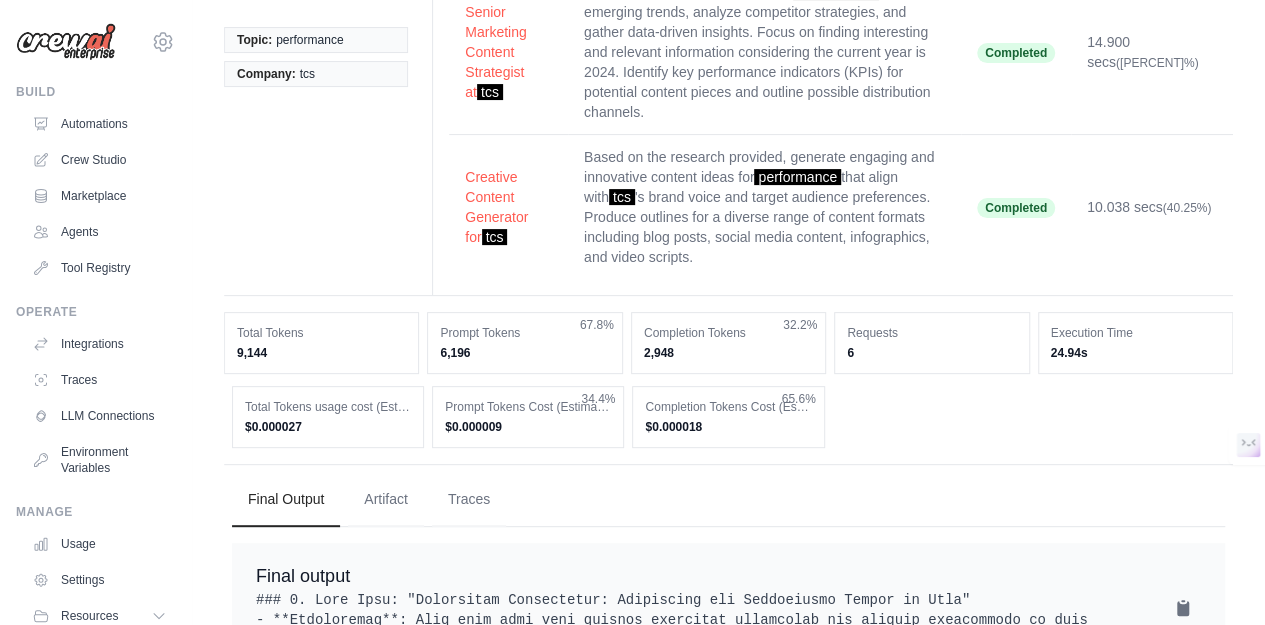 scroll, scrollTop: 0, scrollLeft: 0, axis: both 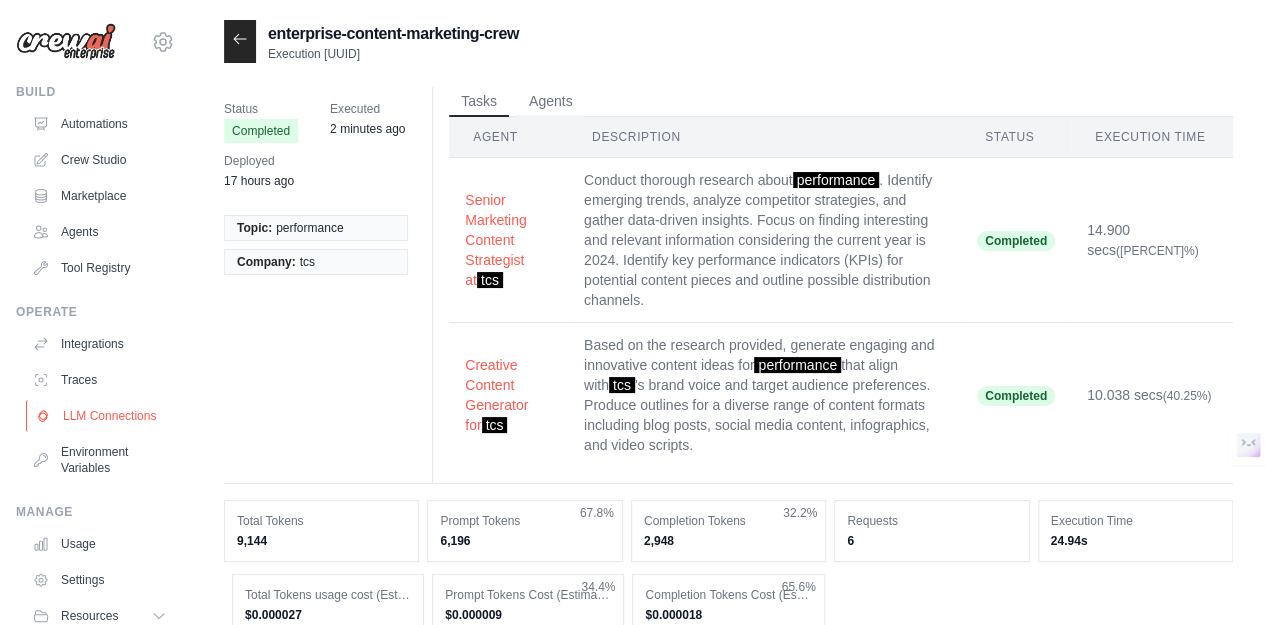 click on "LLM Connections" at bounding box center [101, 416] 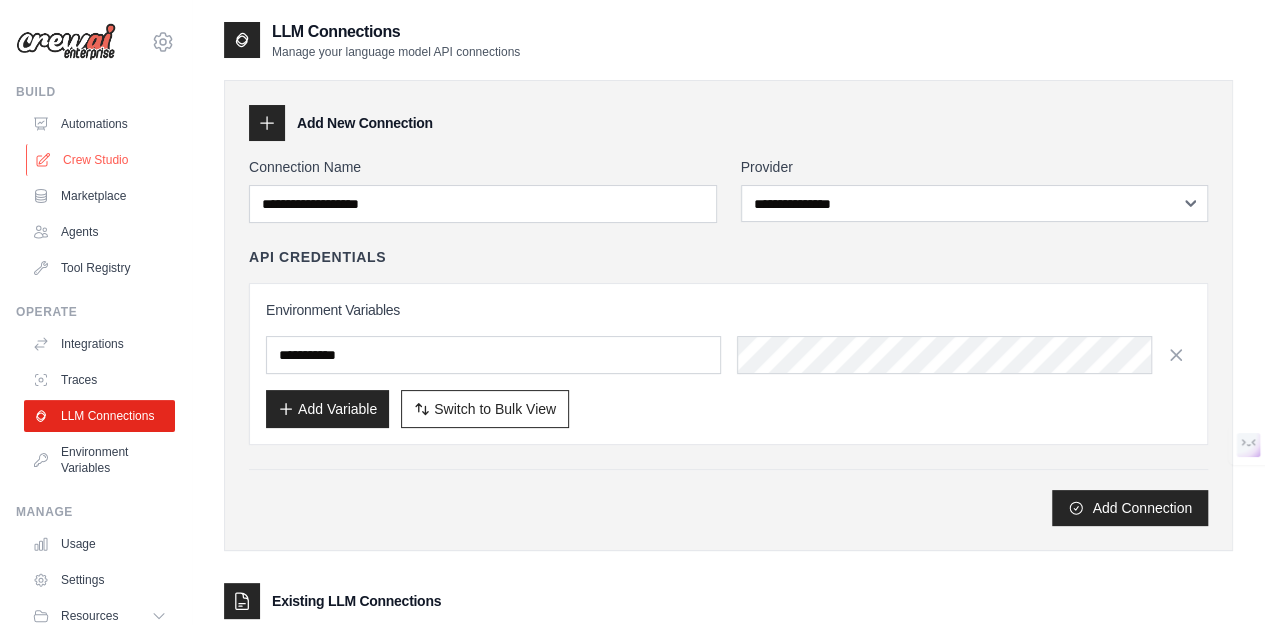 click on "Crew Studio" at bounding box center [101, 160] 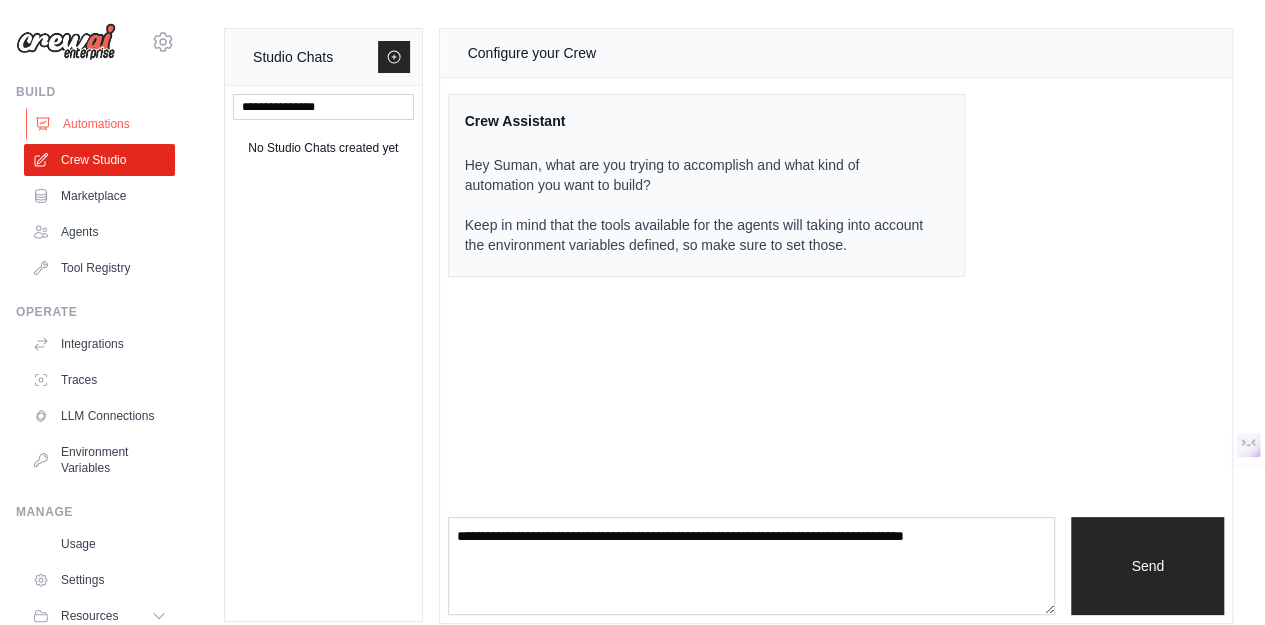 click on "Automations" at bounding box center [101, 124] 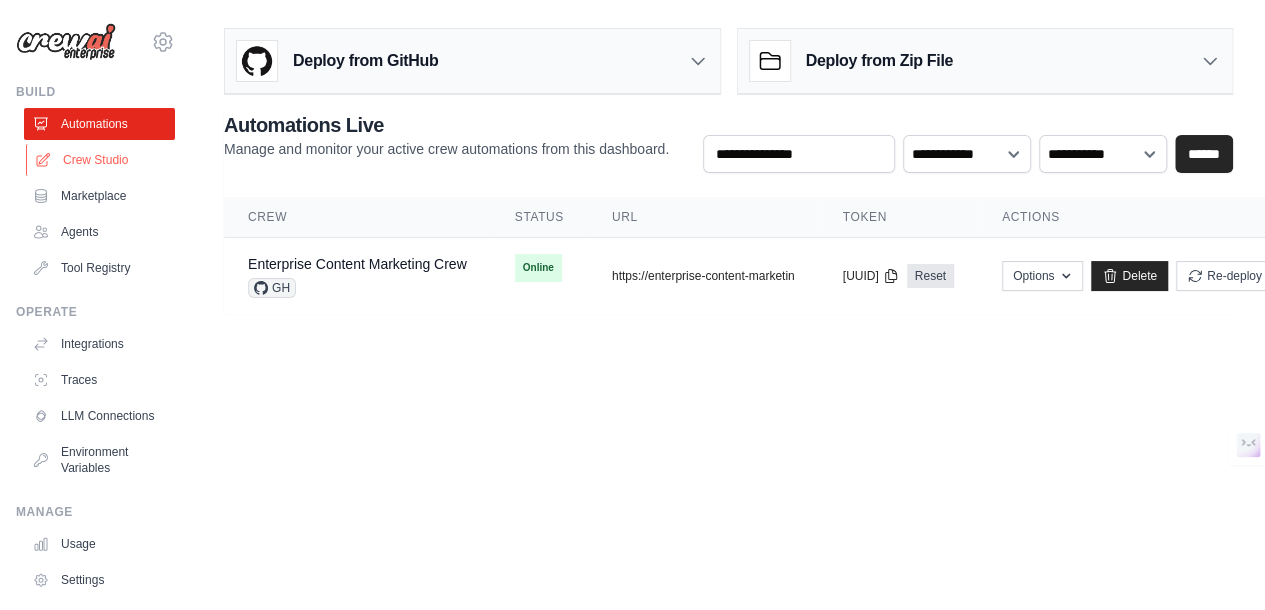 click on "Crew Studio" at bounding box center [101, 160] 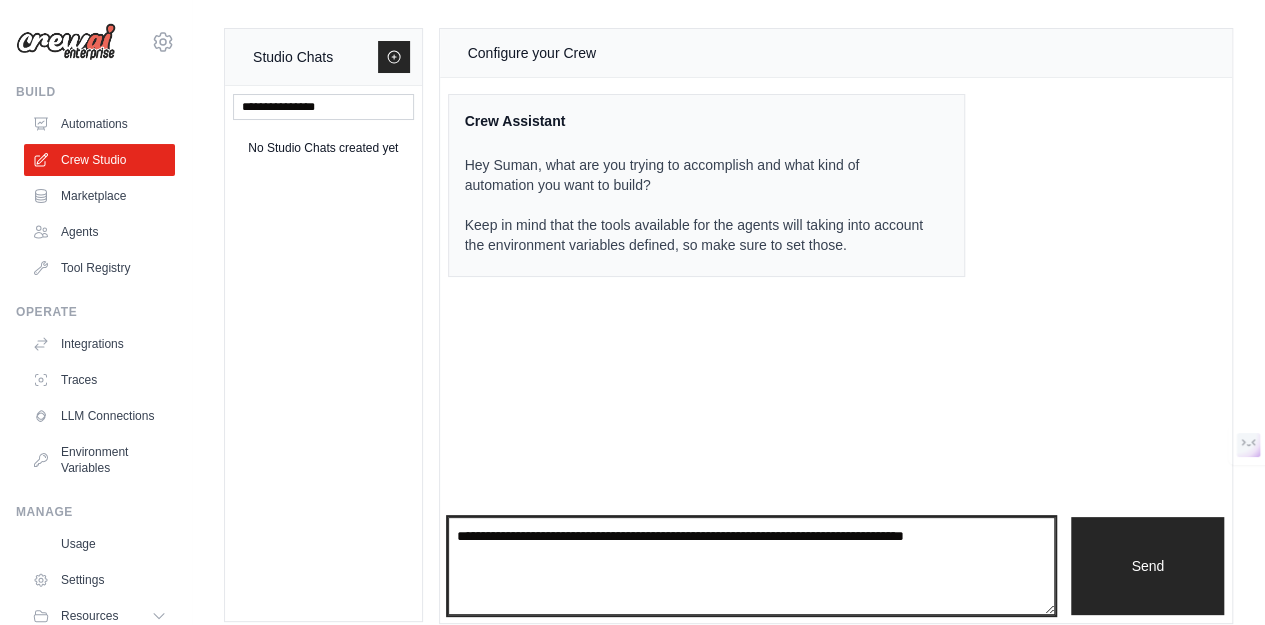 click at bounding box center [752, 566] 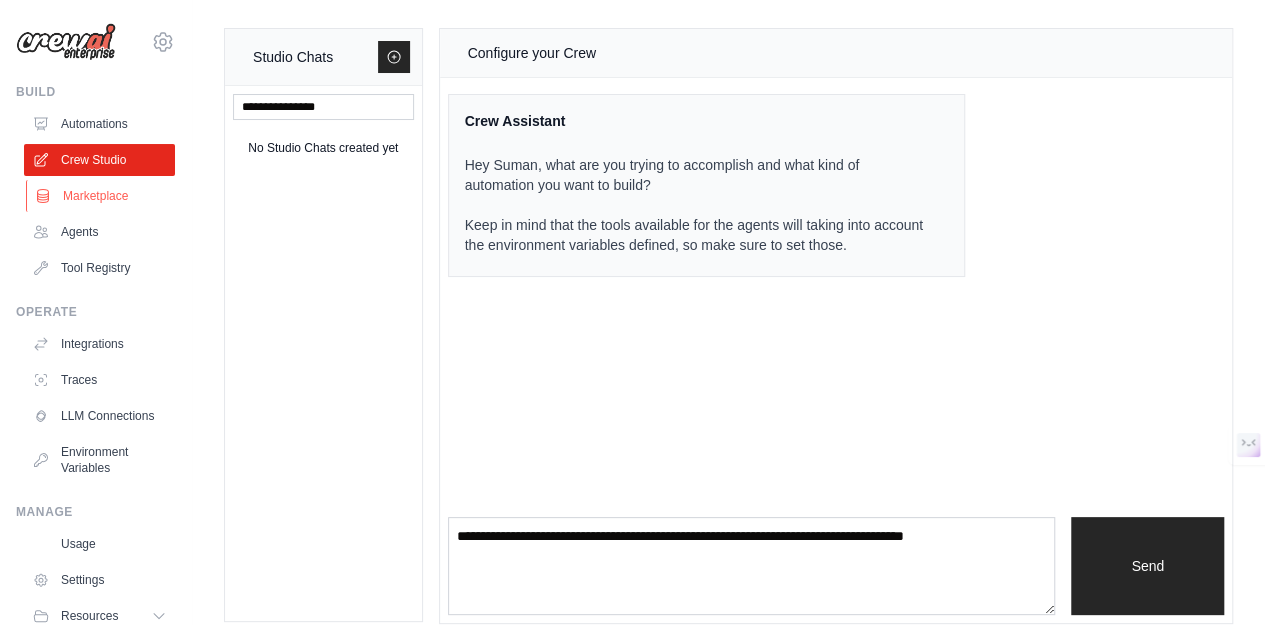 click on "Marketplace" at bounding box center (101, 196) 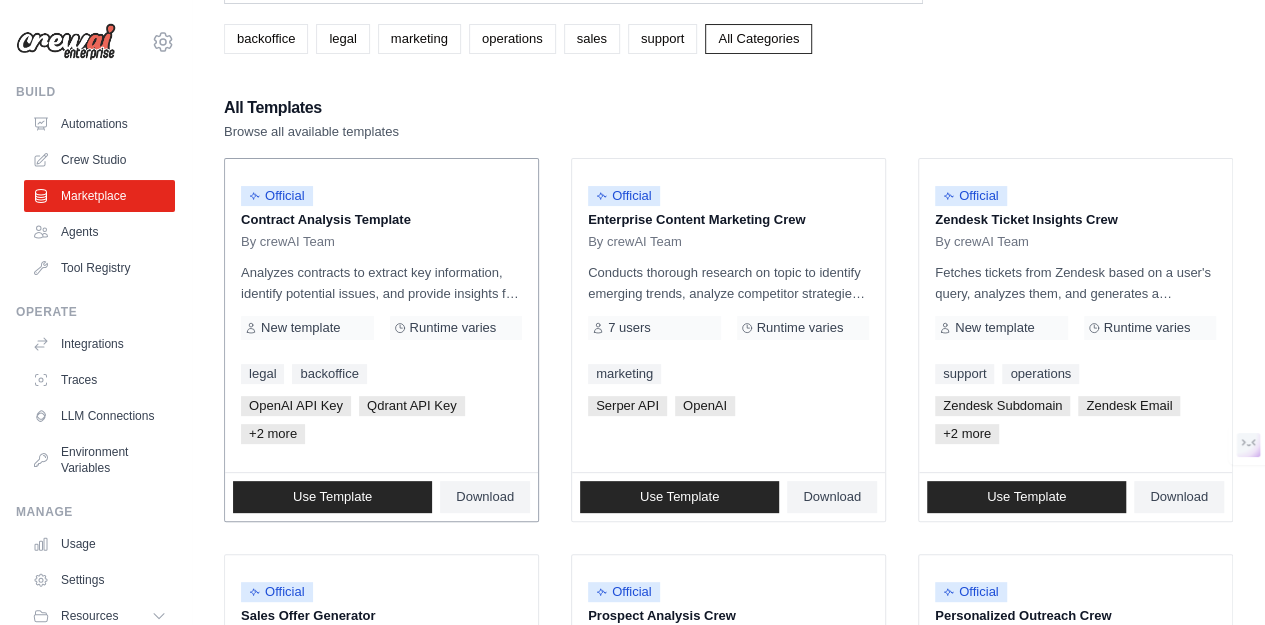 scroll, scrollTop: 0, scrollLeft: 0, axis: both 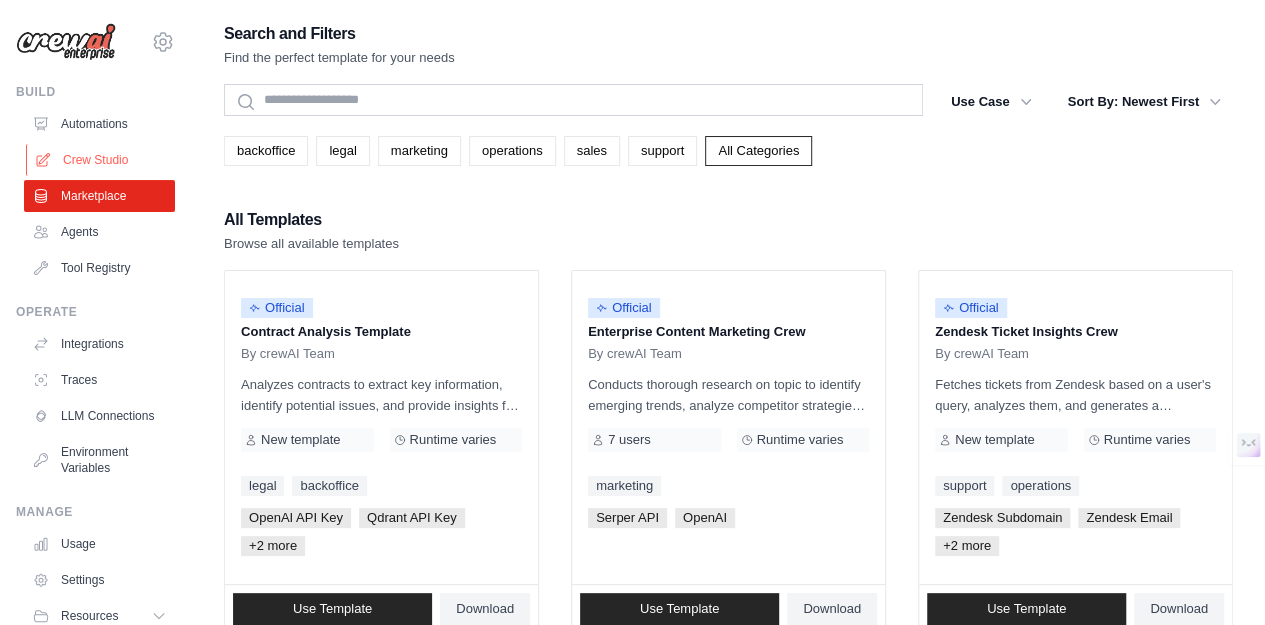 click on "Crew Studio" at bounding box center [101, 160] 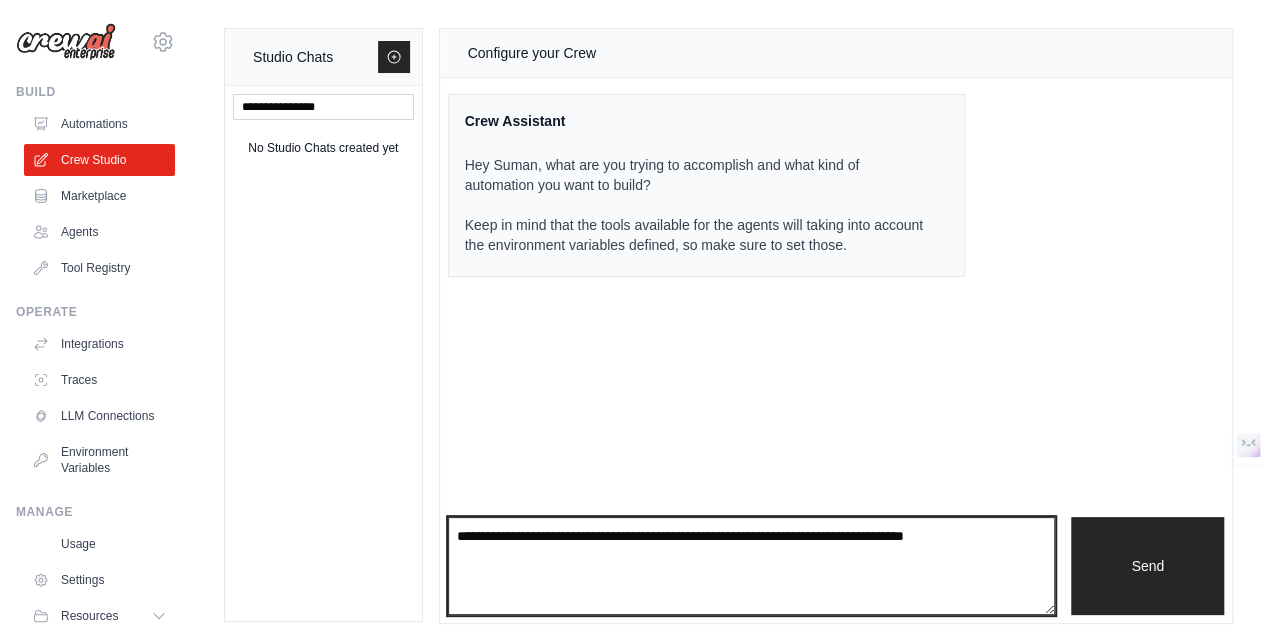 click at bounding box center (752, 566) 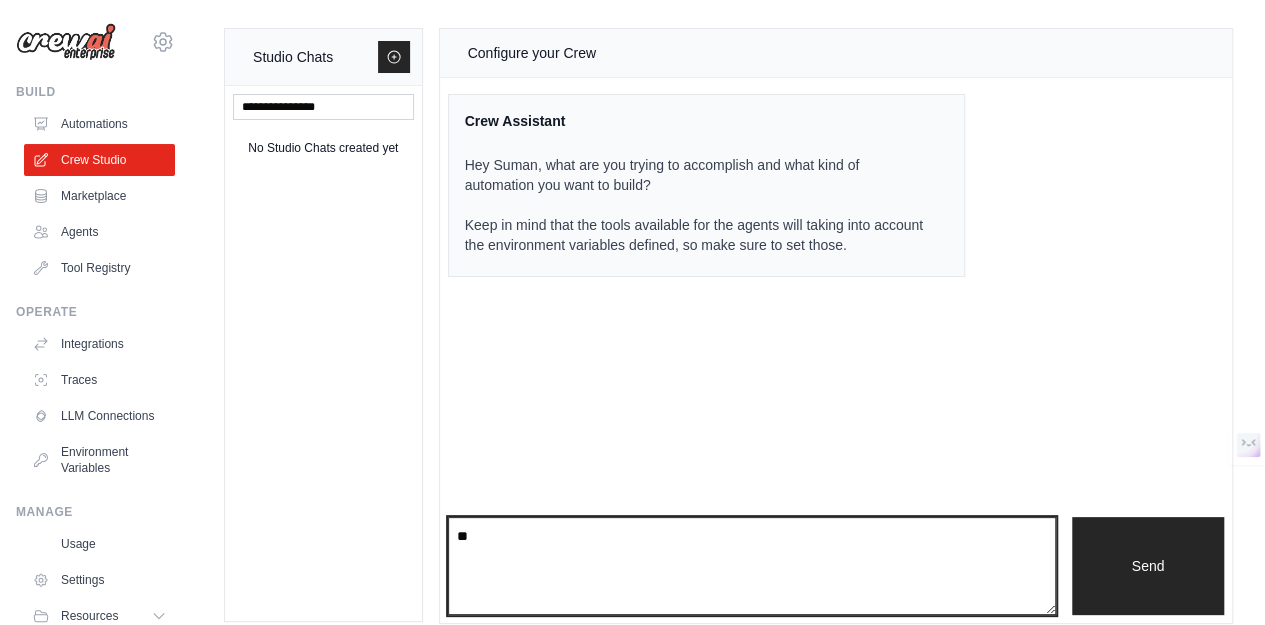 type on "*" 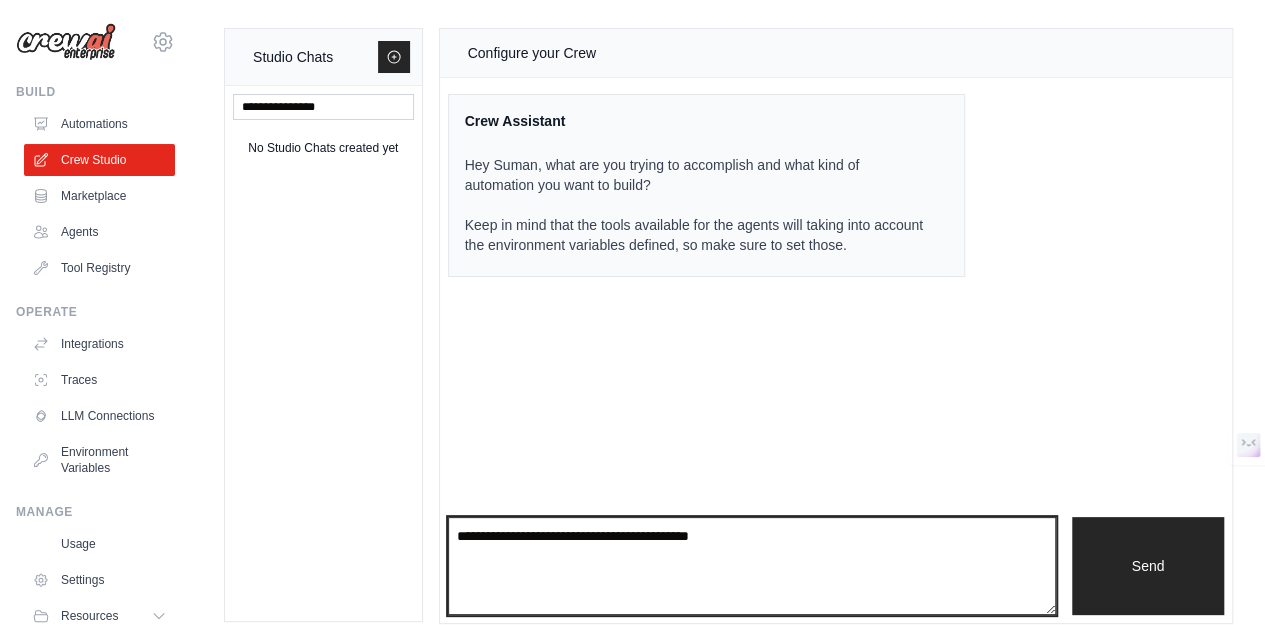 click on "**********" at bounding box center [752, 565] 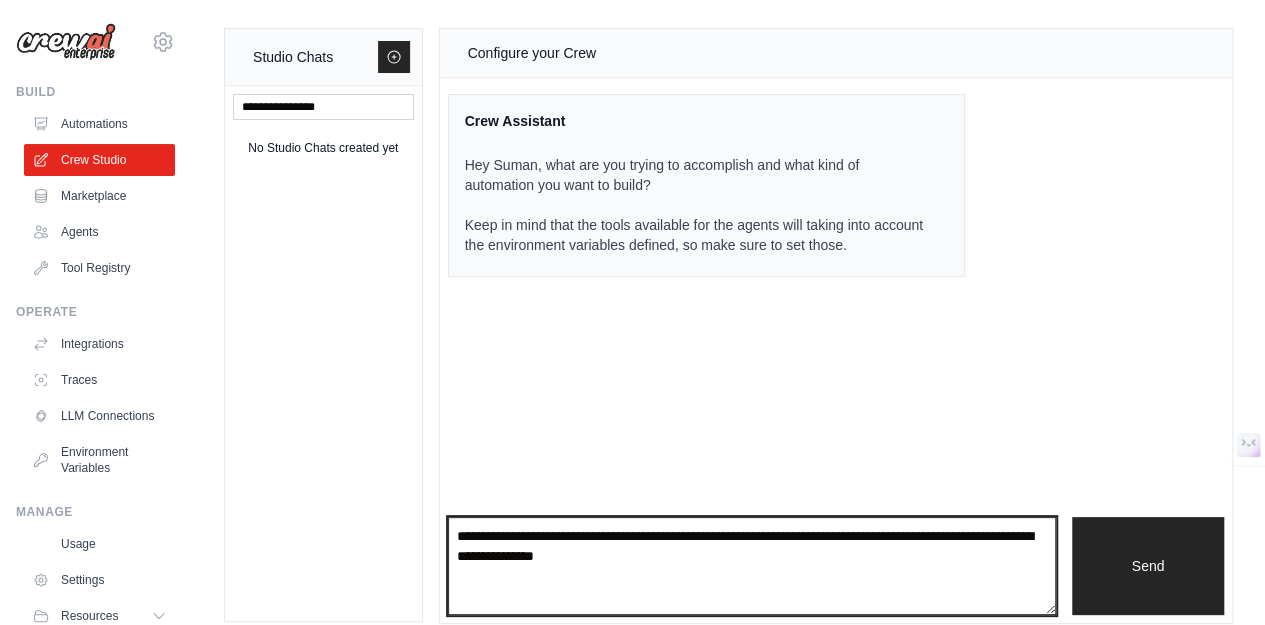 click on "**********" at bounding box center (752, 565) 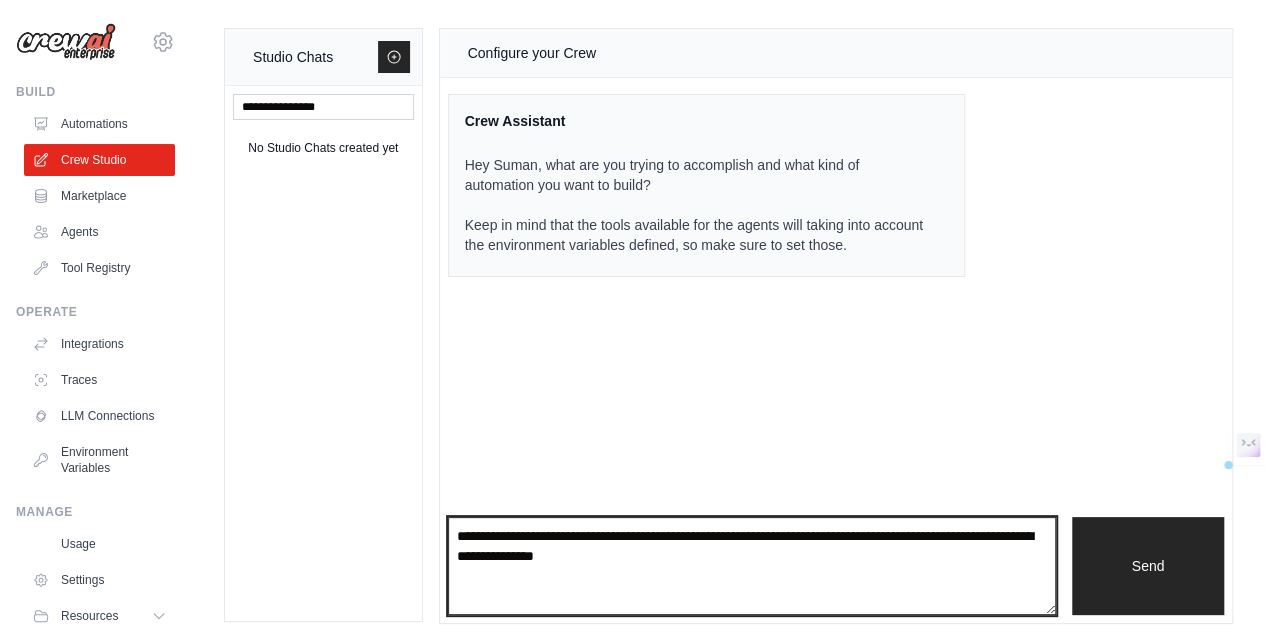 drag, startPoint x: 556, startPoint y: 559, endPoint x: 740, endPoint y: 553, distance: 184.0978 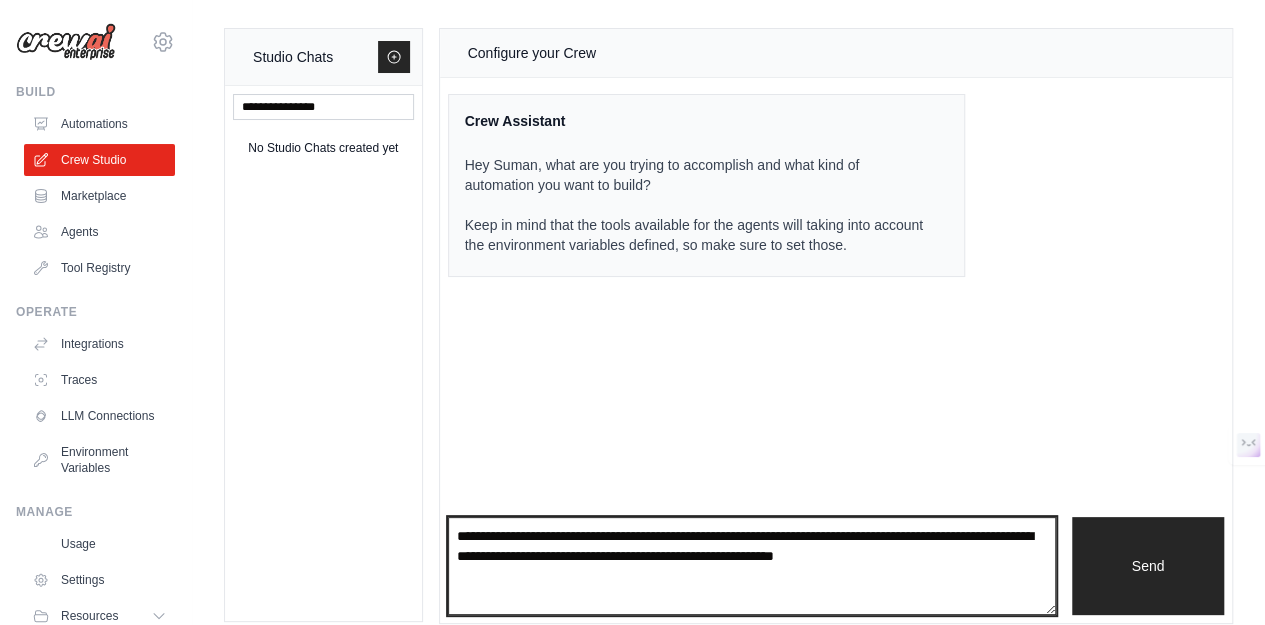 click on "**********" at bounding box center (752, 565) 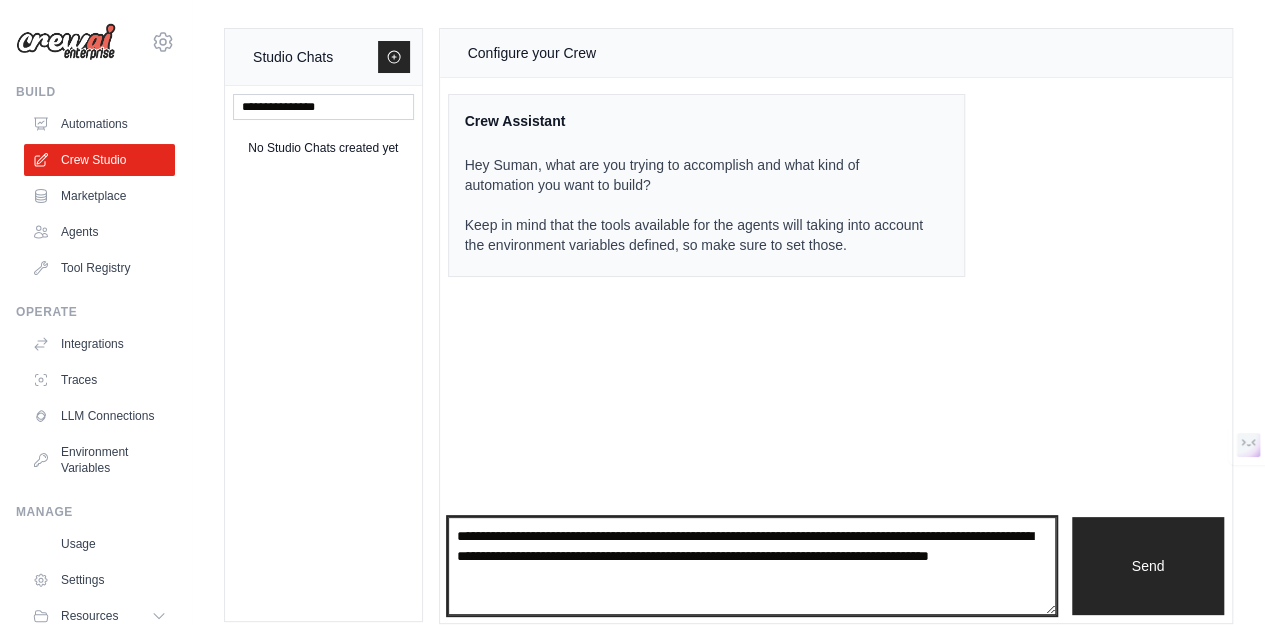 type on "**********" 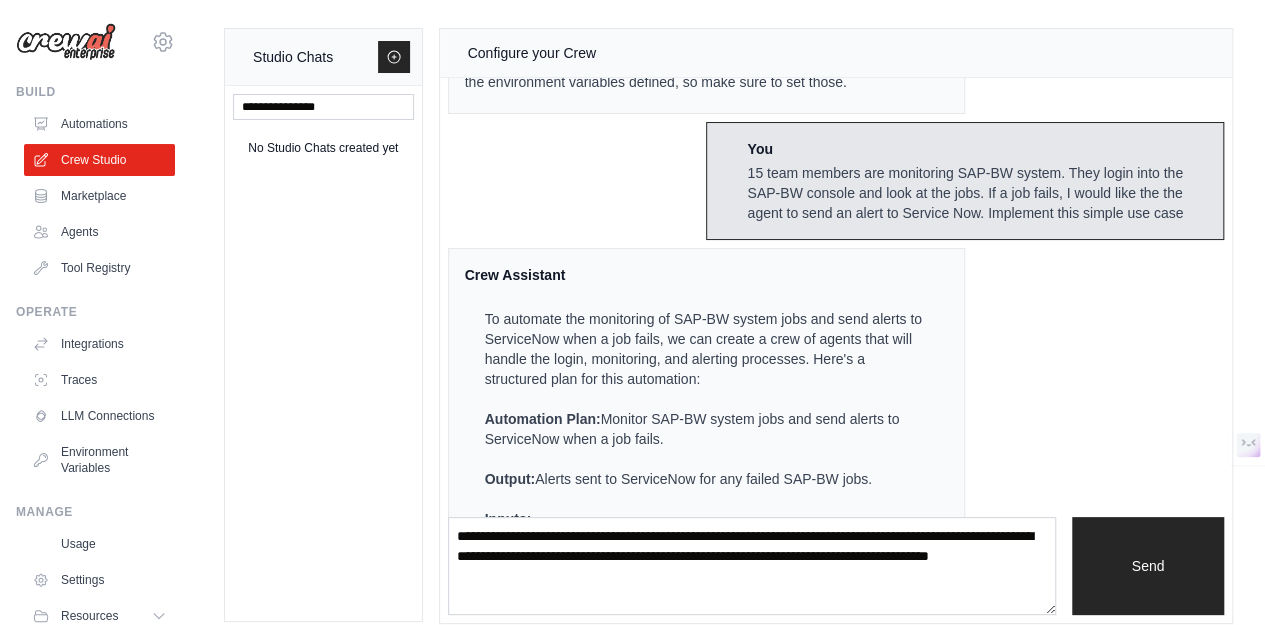 scroll, scrollTop: 246, scrollLeft: 0, axis: vertical 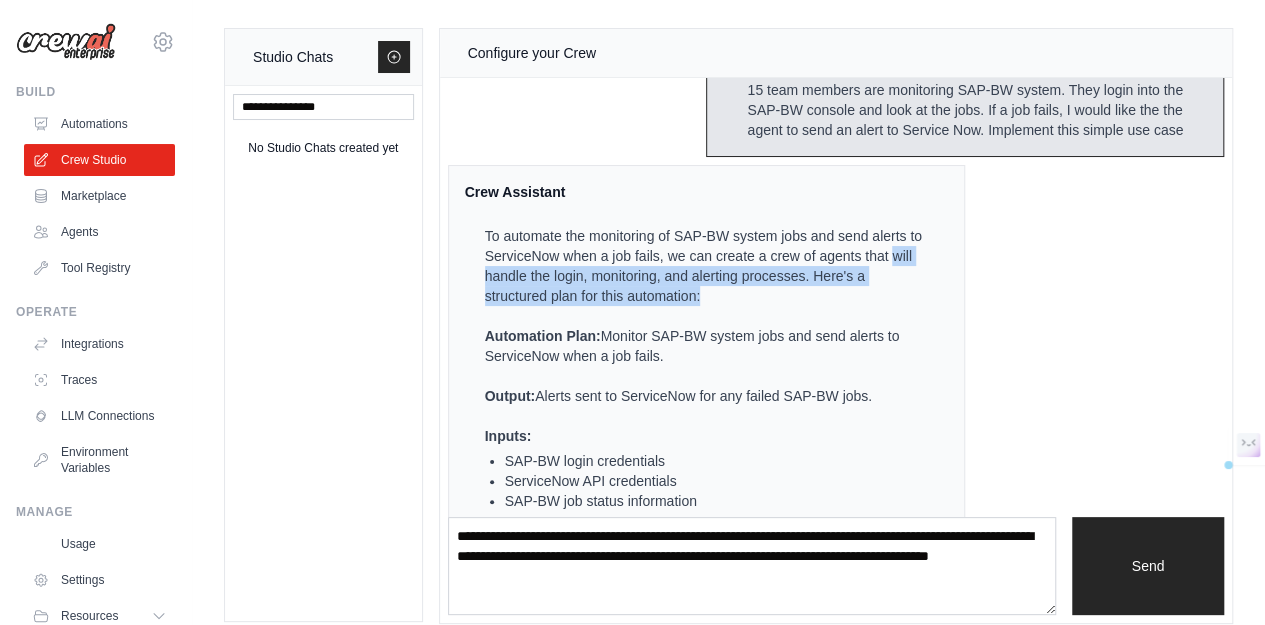 drag, startPoint x: 488, startPoint y: 263, endPoint x: 736, endPoint y: 301, distance: 250.8944 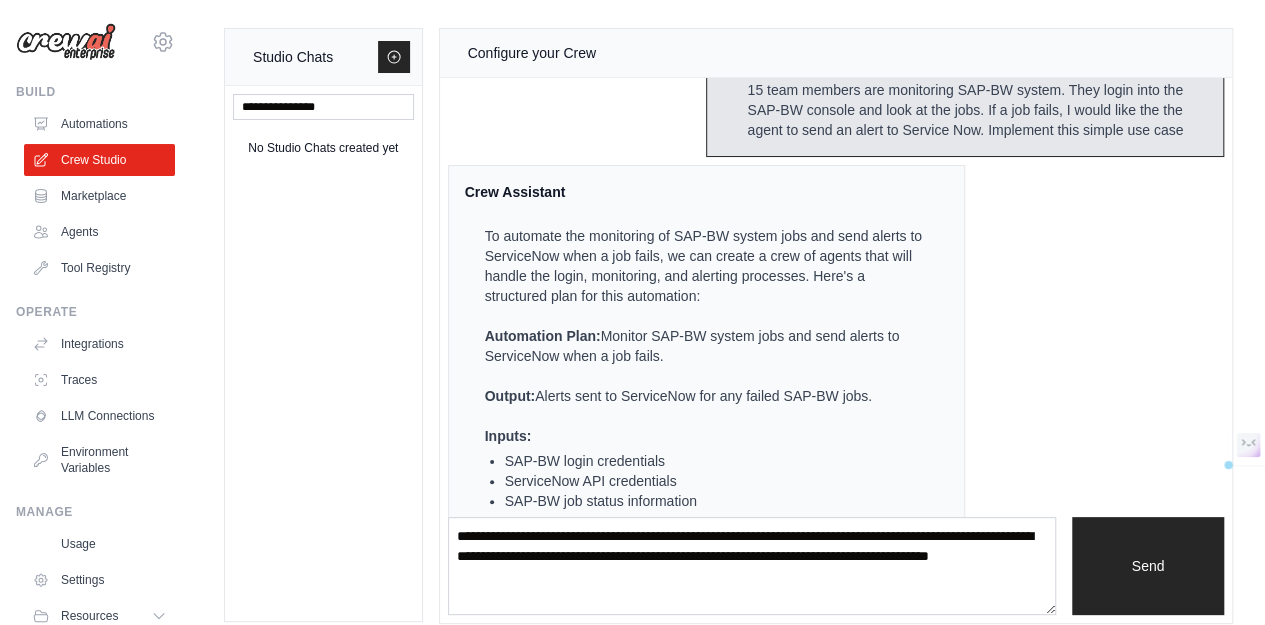 drag, startPoint x: 604, startPoint y: 337, endPoint x: 730, endPoint y: 353, distance: 127.01181 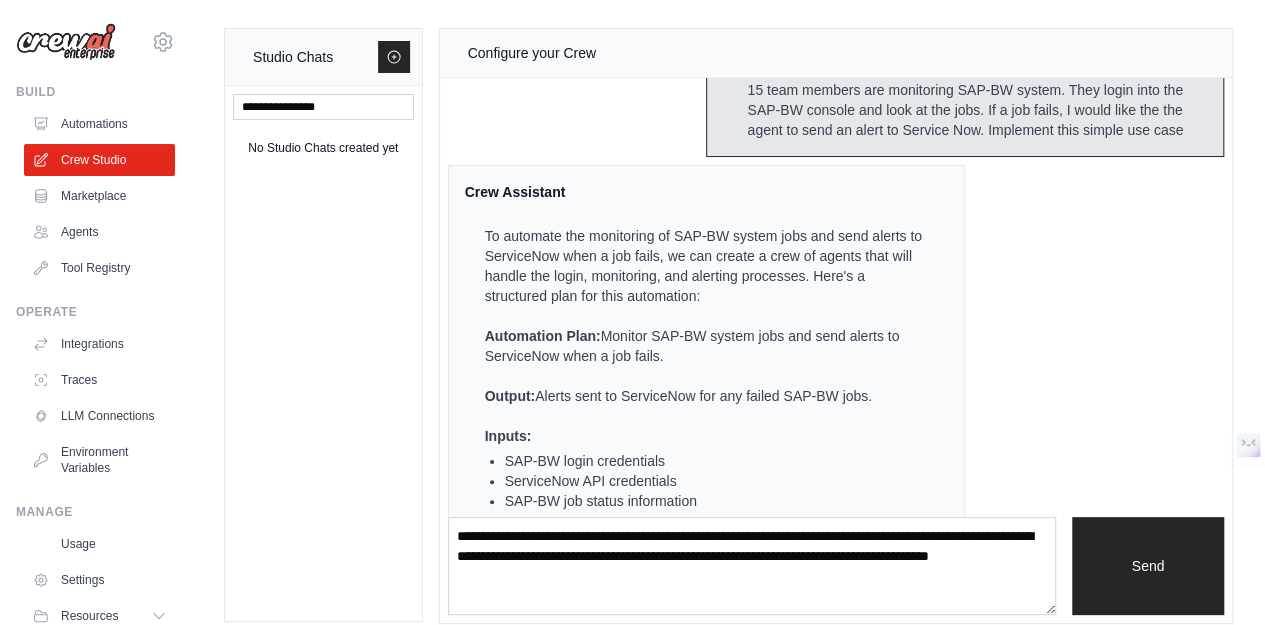 scroll, scrollTop: 330, scrollLeft: 0, axis: vertical 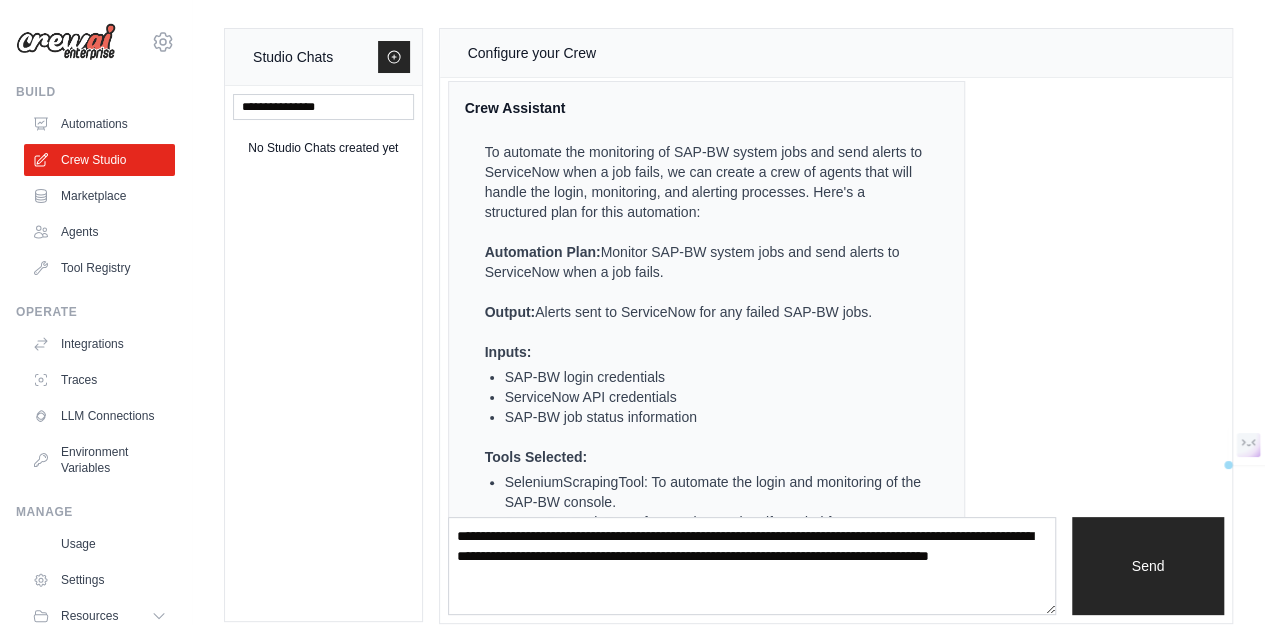drag, startPoint x: 540, startPoint y: 309, endPoint x: 878, endPoint y: 315, distance: 338.05325 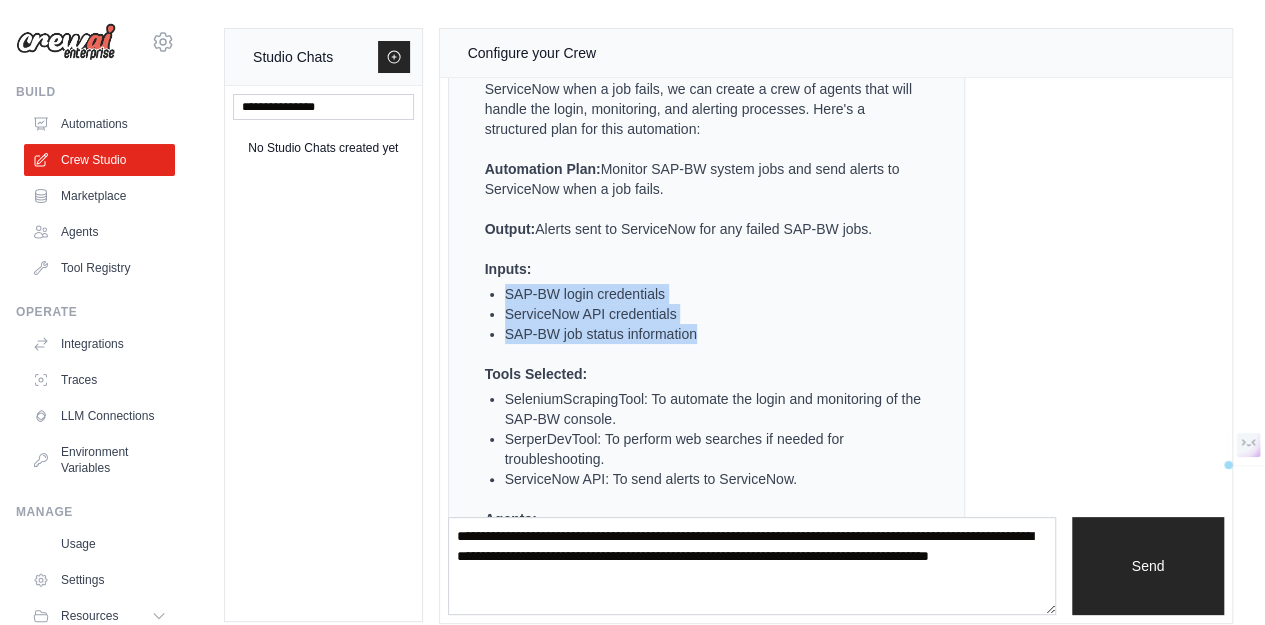 drag, startPoint x: 504, startPoint y: 287, endPoint x: 728, endPoint y: 335, distance: 229.08514 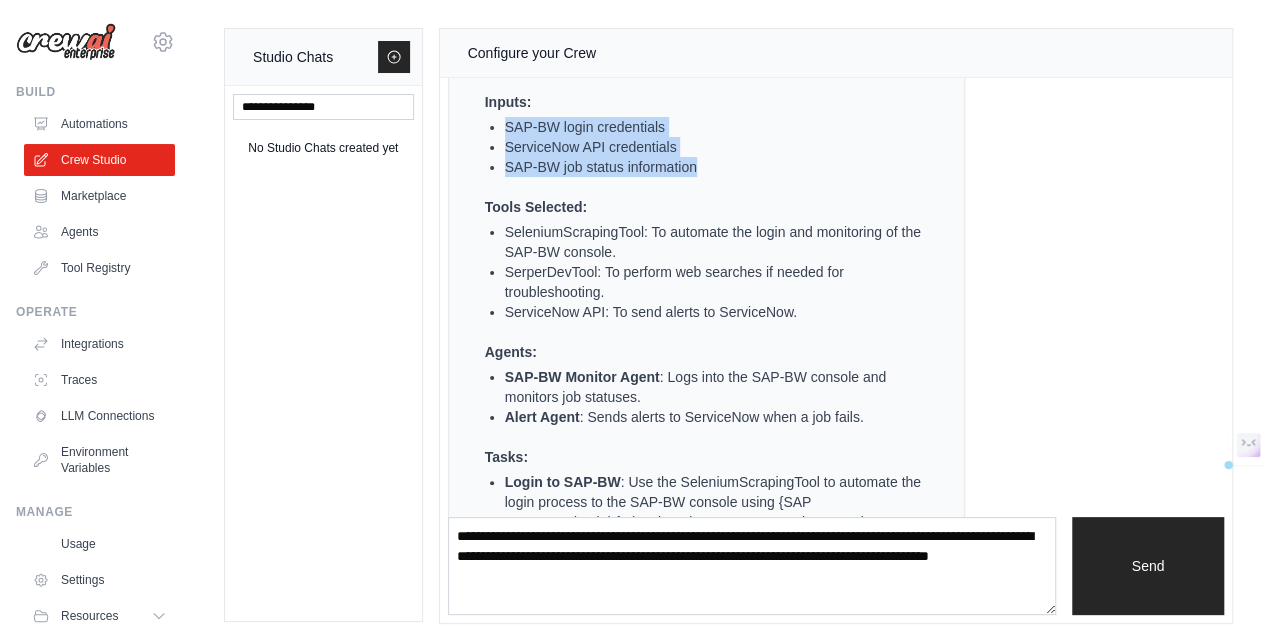 scroll, scrollTop: 496, scrollLeft: 0, axis: vertical 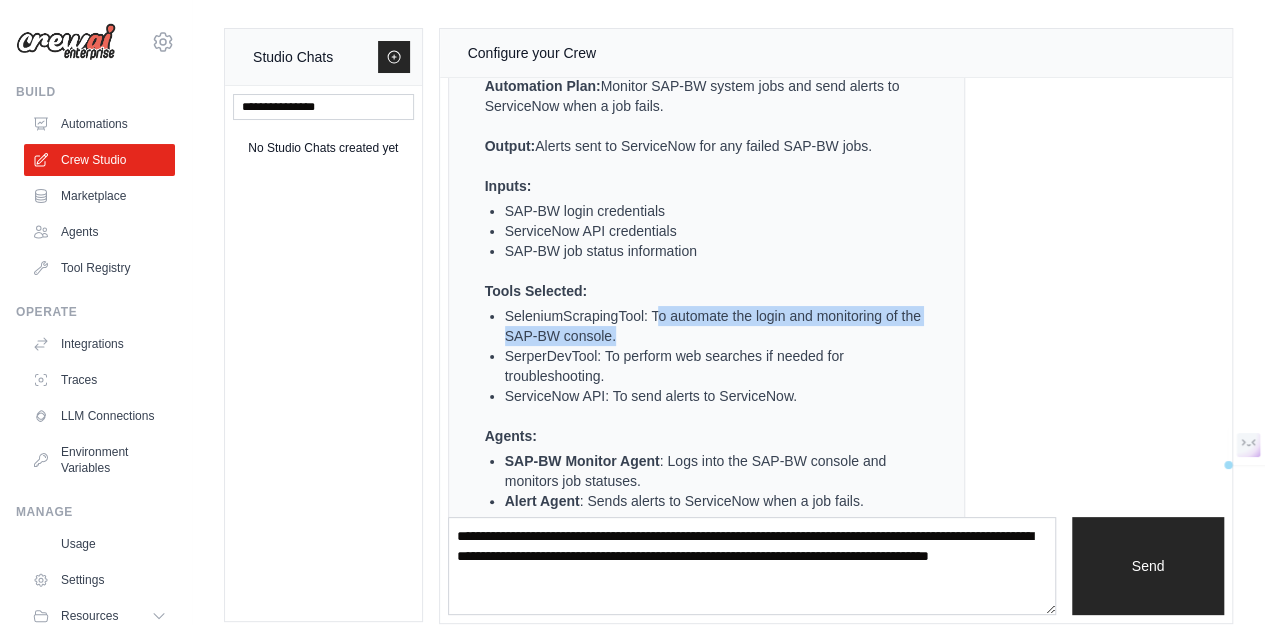drag, startPoint x: 656, startPoint y: 309, endPoint x: 906, endPoint y: 331, distance: 250.96614 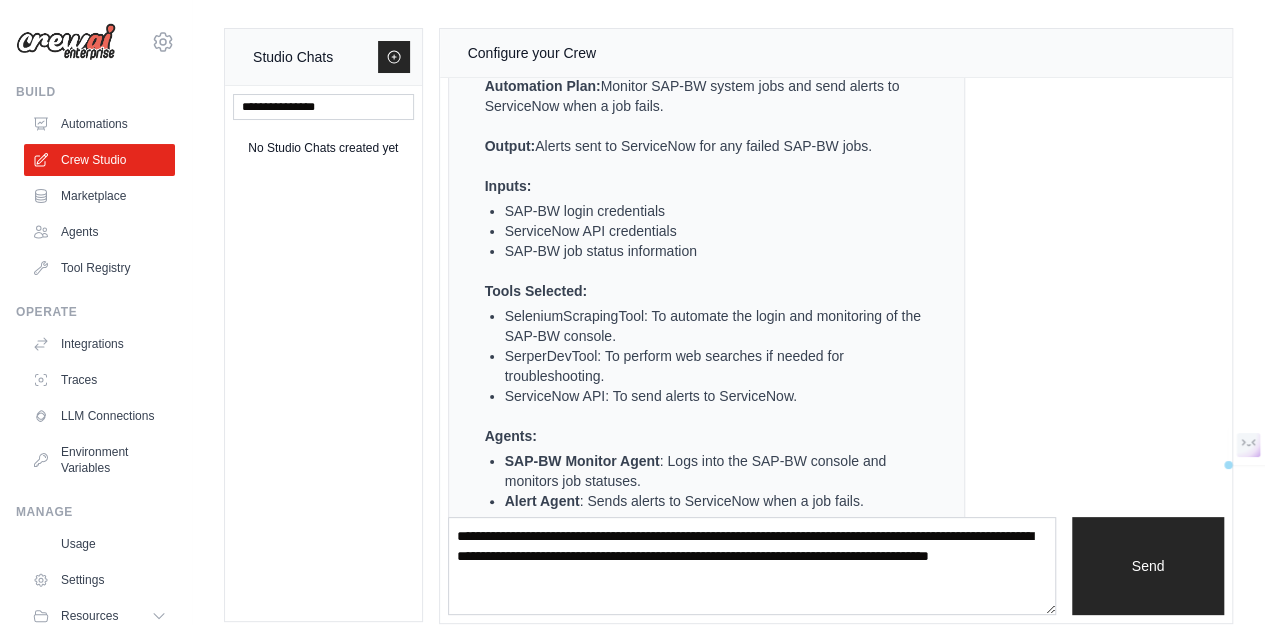 click on "SerperDevTool: To perform web searches if needed for troubleshooting." at bounding box center (715, 366) 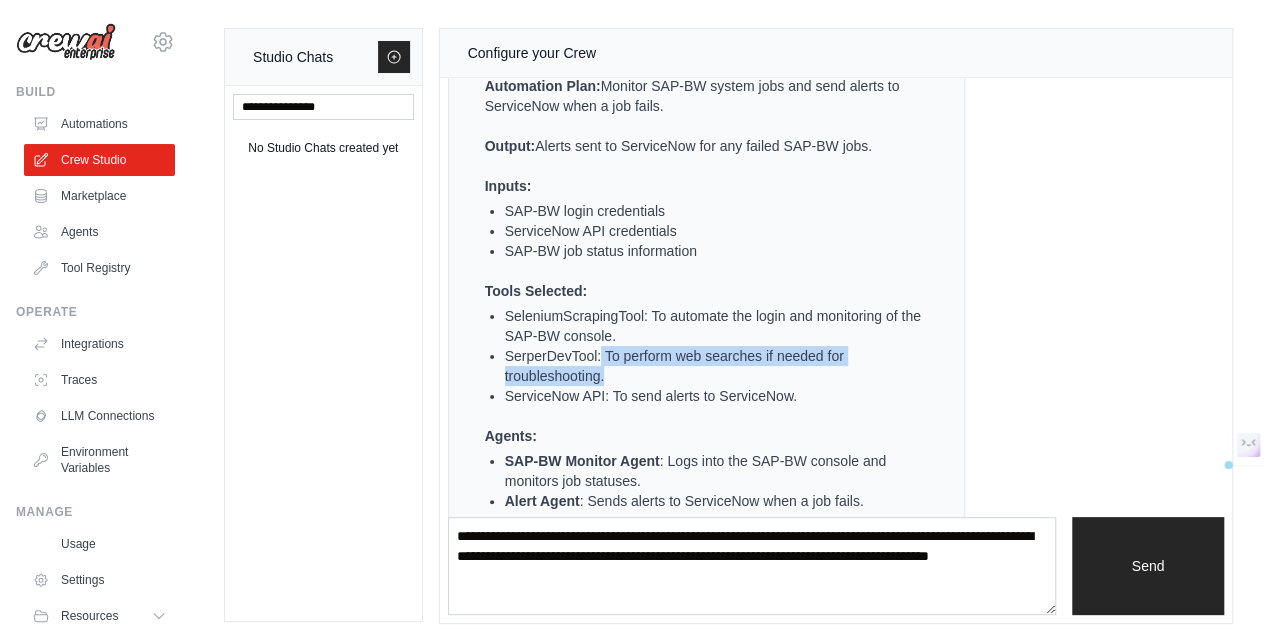 drag, startPoint x: 600, startPoint y: 355, endPoint x: 804, endPoint y: 373, distance: 204.79257 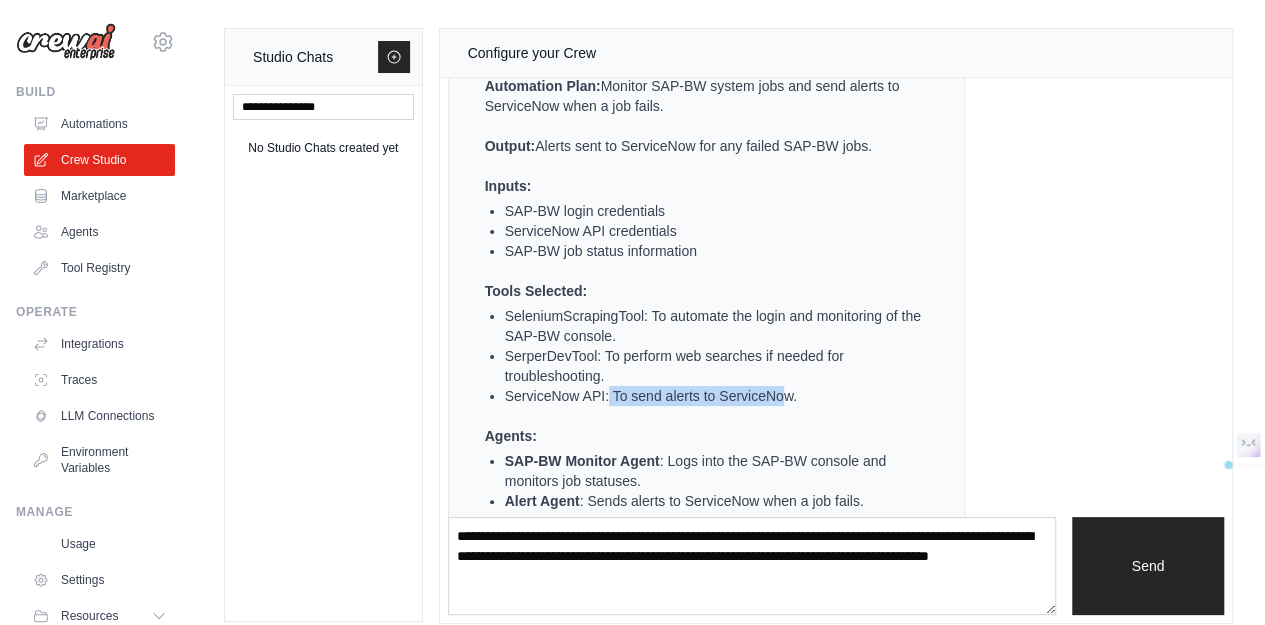 drag, startPoint x: 608, startPoint y: 391, endPoint x: 786, endPoint y: 395, distance: 178.04494 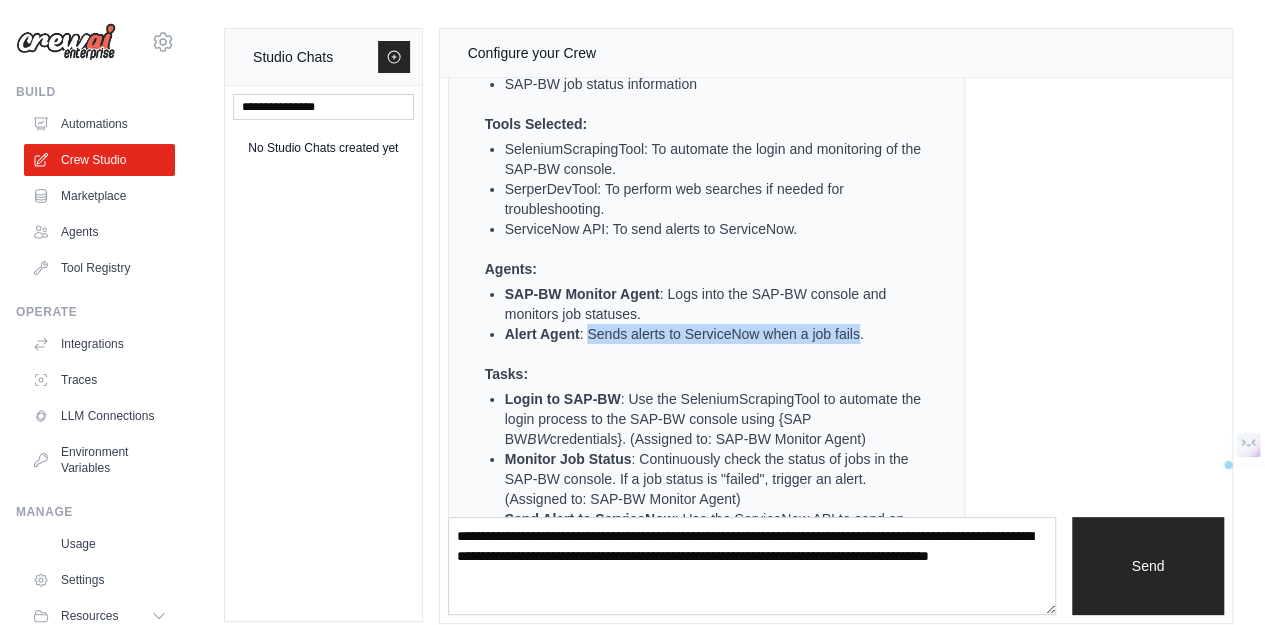 drag, startPoint x: 588, startPoint y: 333, endPoint x: 860, endPoint y: 335, distance: 272.00735 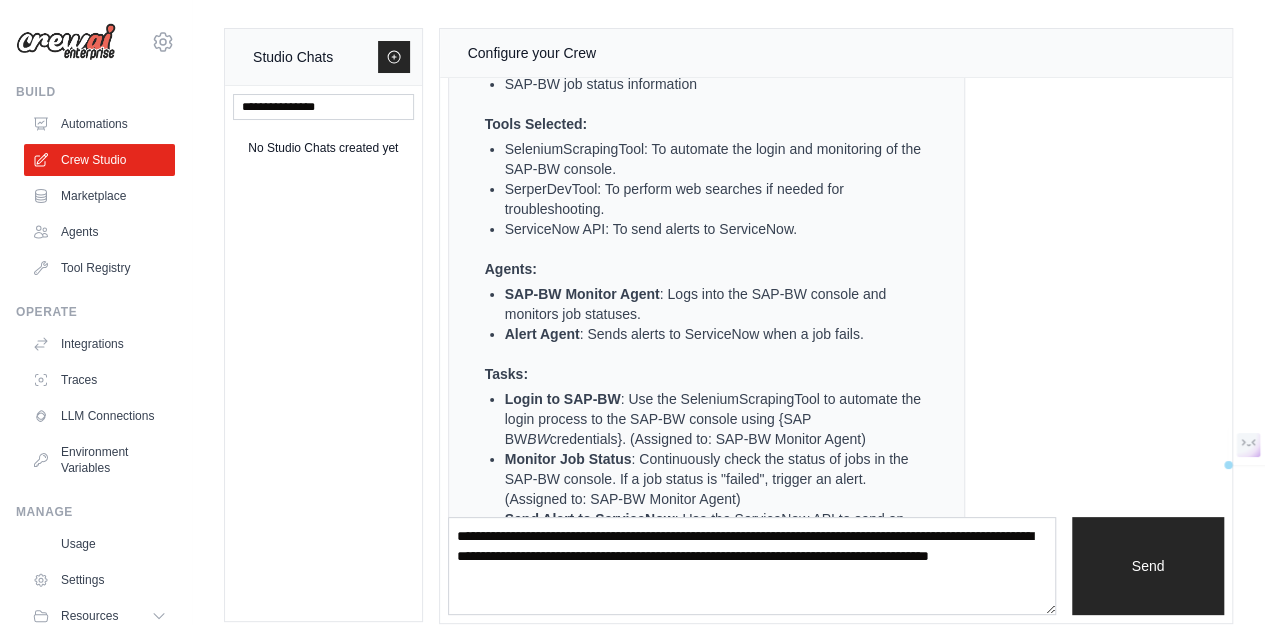 click on "Tasks:" at bounding box center (705, 374) 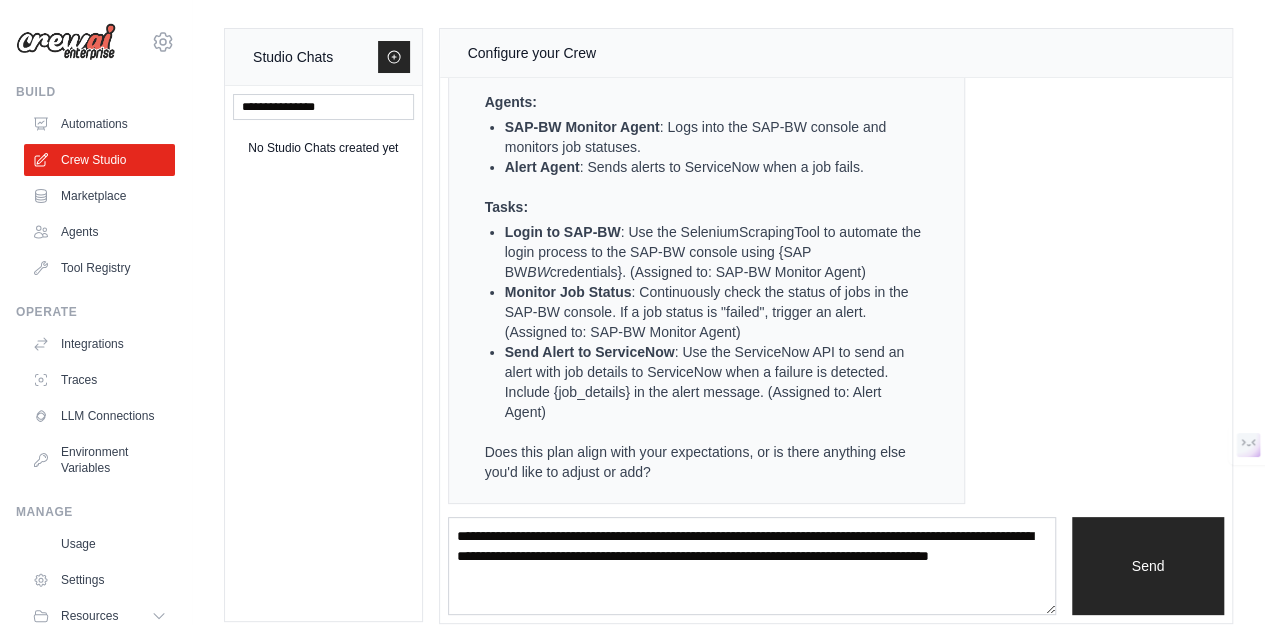 scroll, scrollTop: 746, scrollLeft: 0, axis: vertical 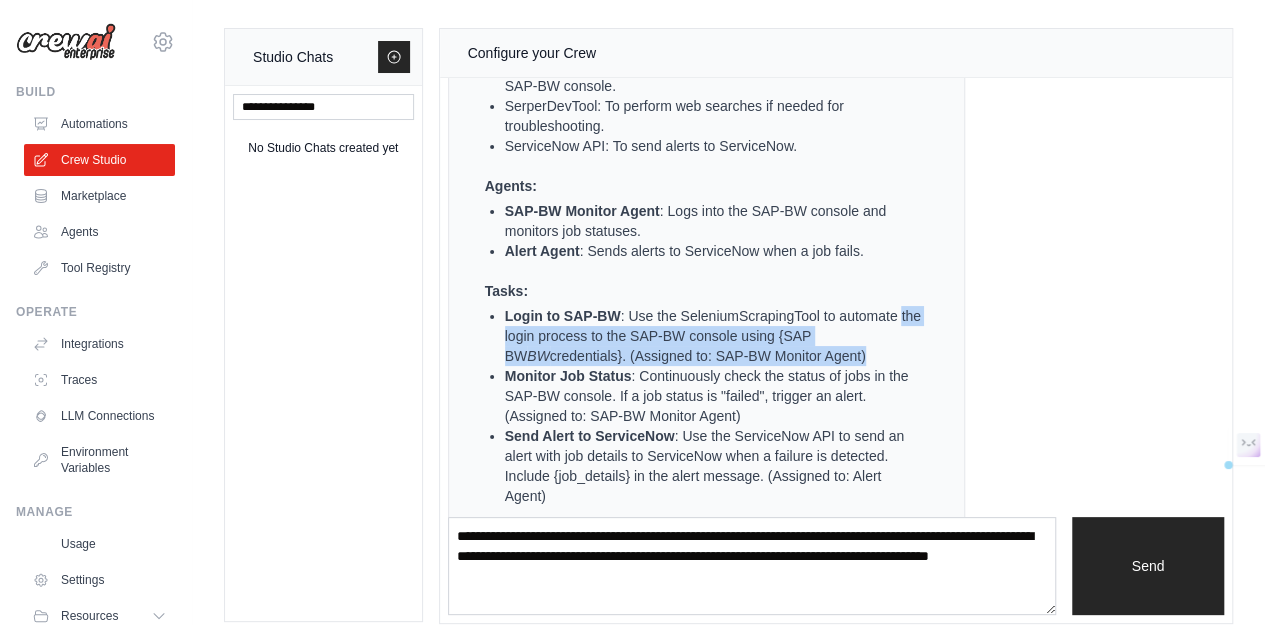 drag, startPoint x: 488, startPoint y: 337, endPoint x: 906, endPoint y: 355, distance: 418.3874 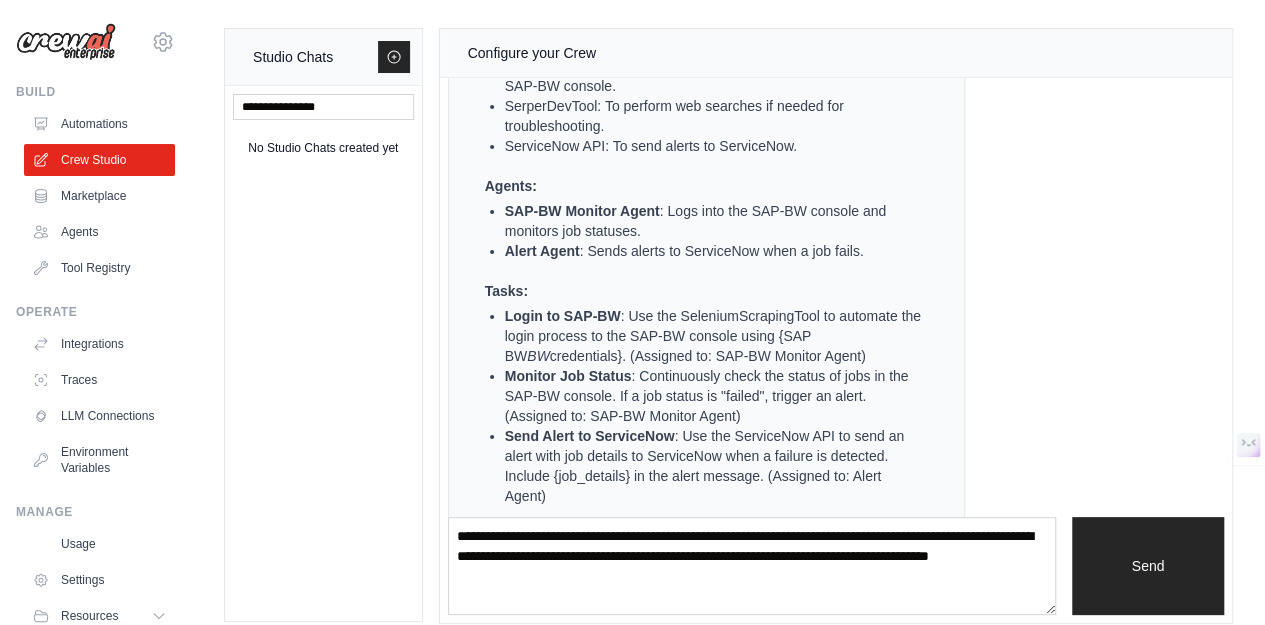 click on "Monitor Job Status : Continuously check the status of jobs in the SAP-BW console. If a job status is "failed", trigger an alert. (Assigned to: SAP-BW Monitor Agent)" at bounding box center (715, 396) 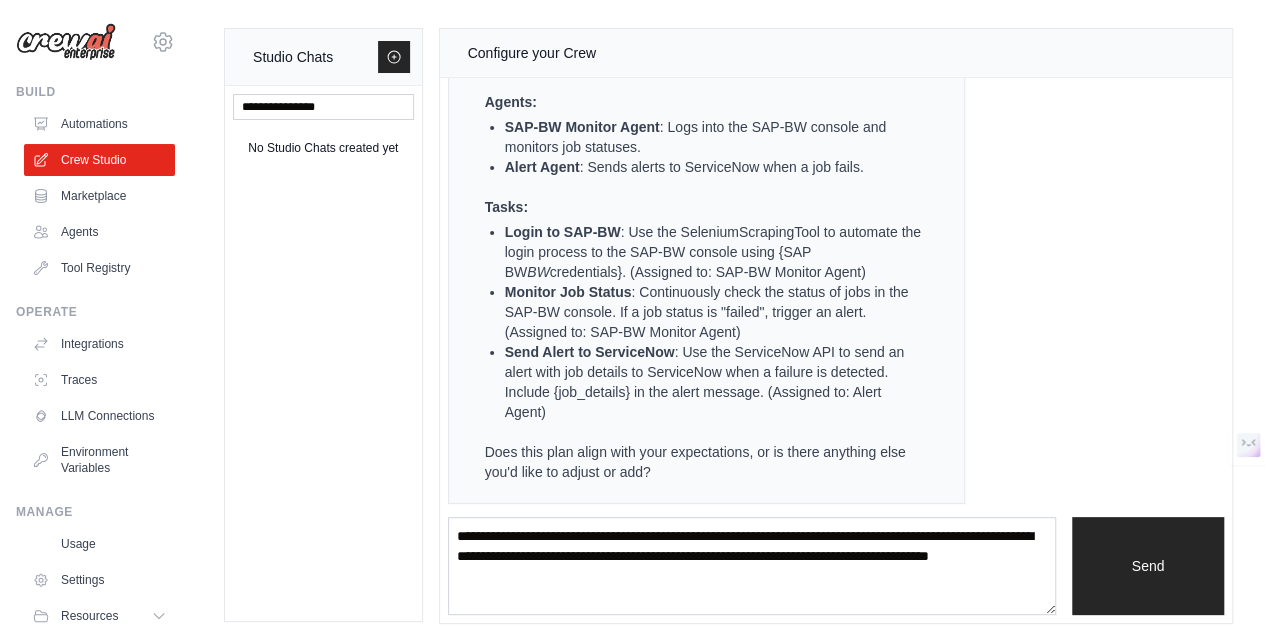 scroll, scrollTop: 18, scrollLeft: 0, axis: vertical 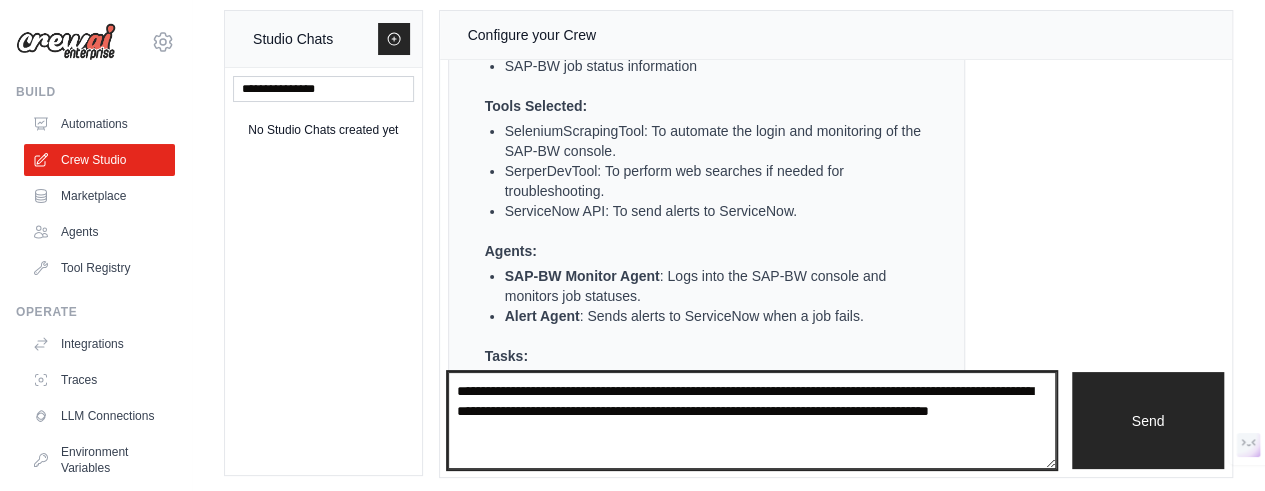 click on "**********" at bounding box center [752, 420] 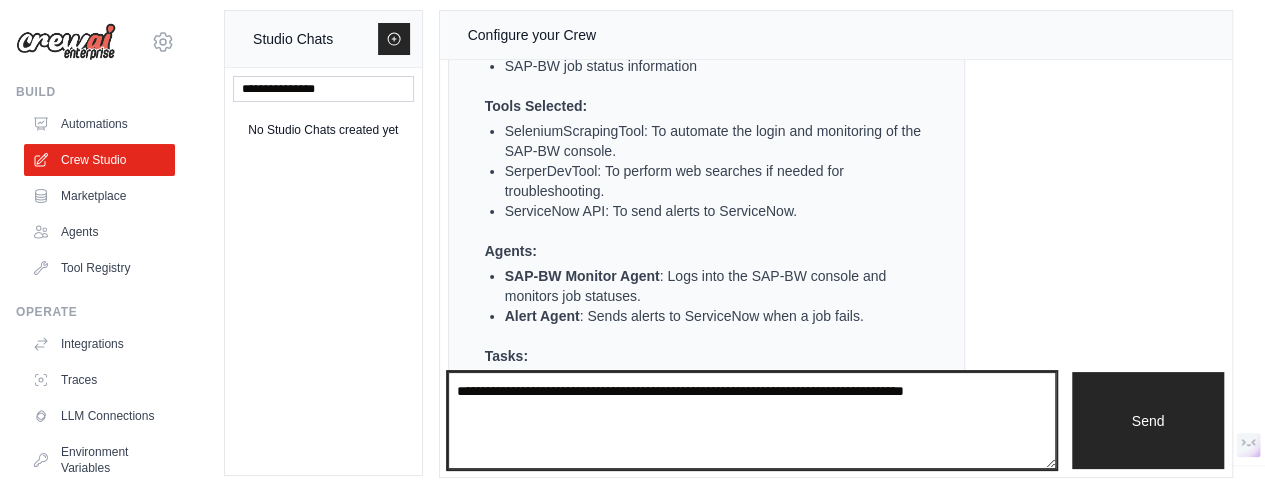 paste on "**********" 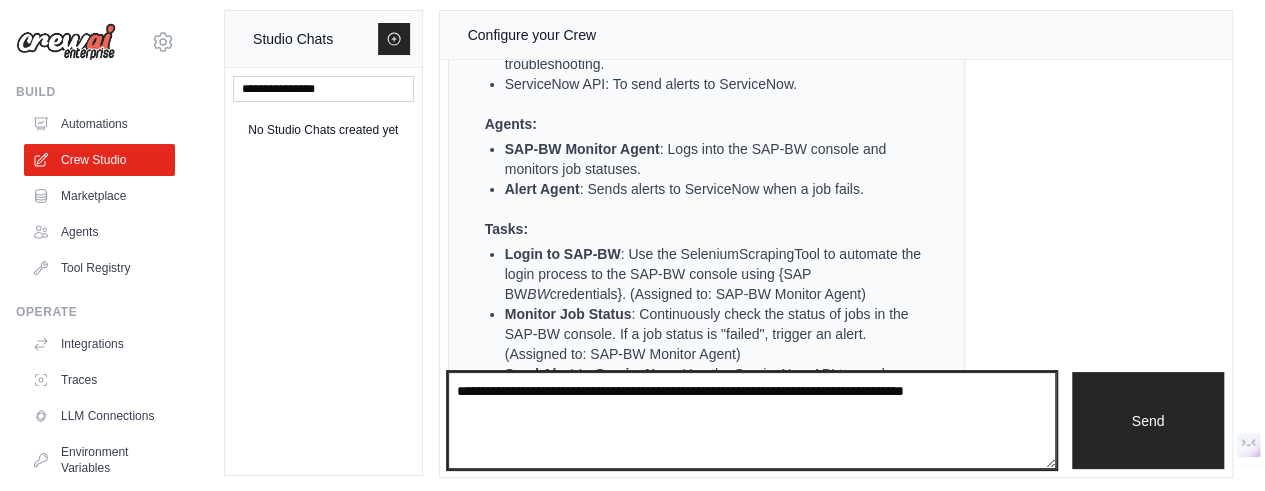 scroll, scrollTop: 957, scrollLeft: 0, axis: vertical 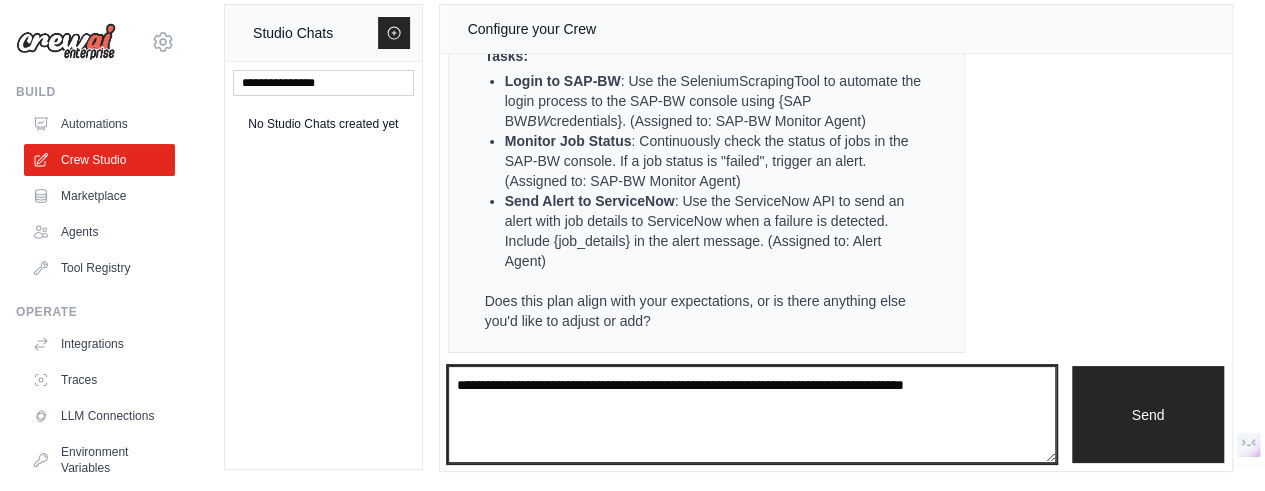 click at bounding box center (752, 414) 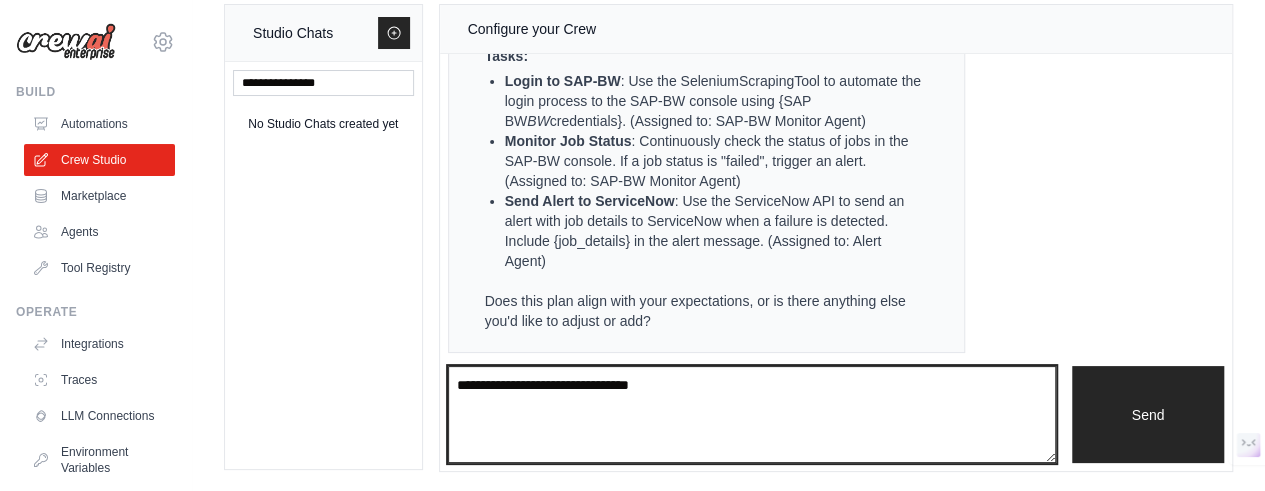 type on "**********" 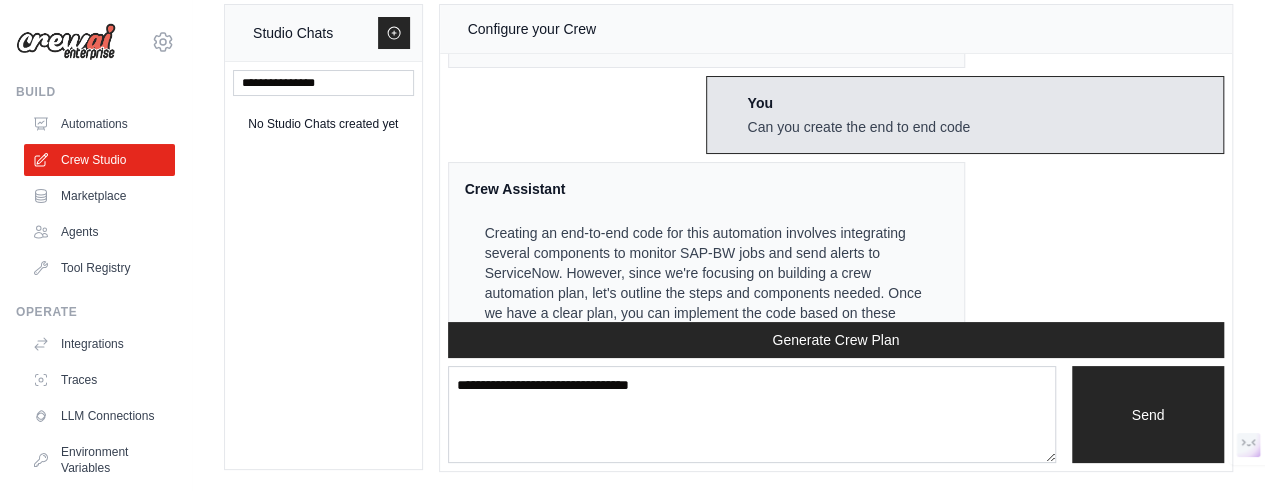 scroll, scrollTop: 1325, scrollLeft: 0, axis: vertical 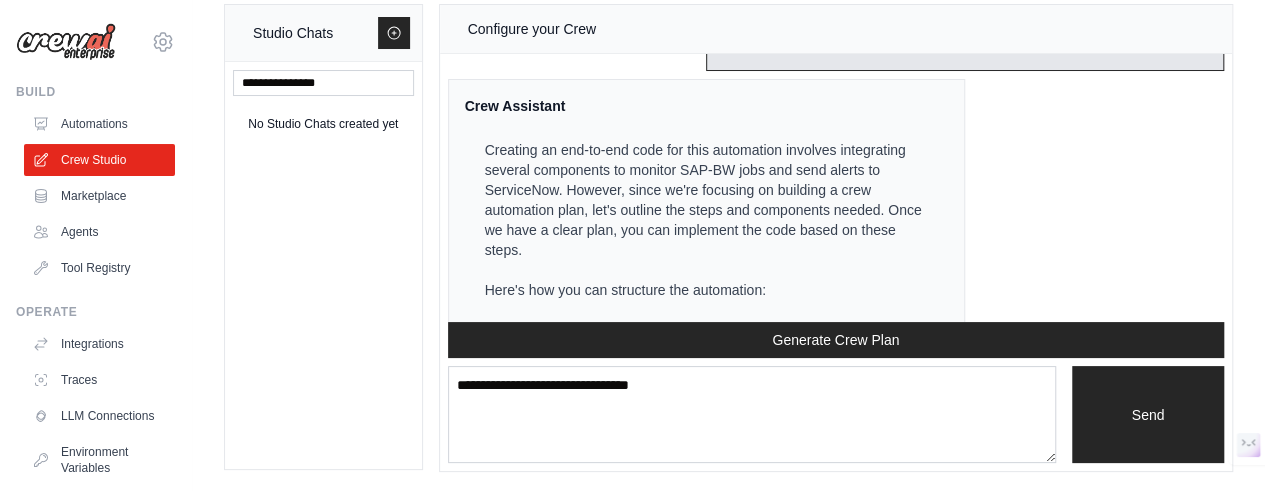 click on "Creating an end-to-end code for this automation involves integrating several components to monitor SAP-BW jobs and send alerts to ServiceNow. However, since we're focusing on building a crew automation plan, let's outline the steps and components needed. Once we have a clear plan, you can implement the code based on these steps." at bounding box center [705, 200] 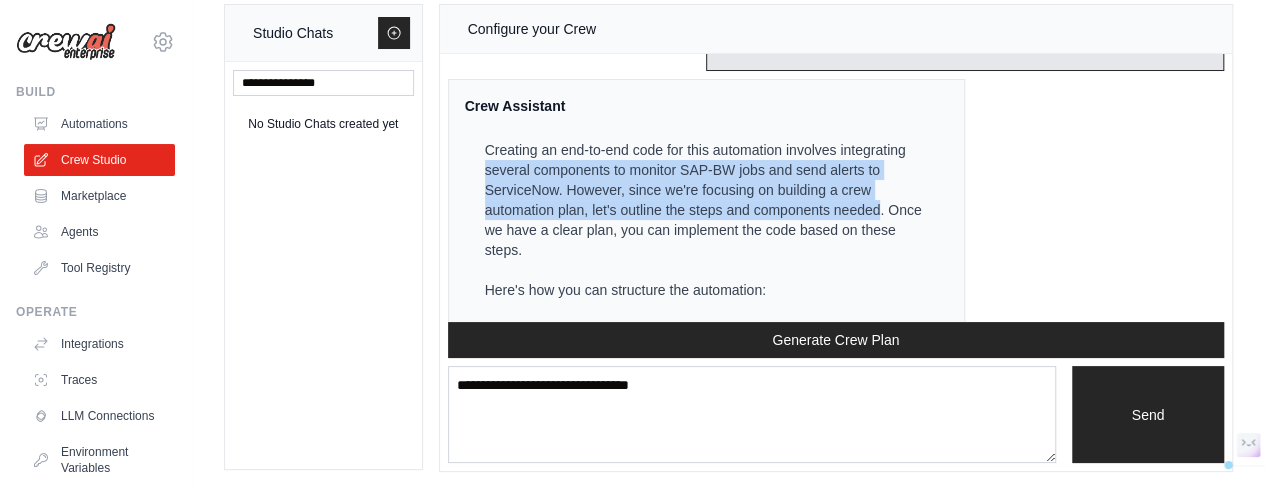 drag, startPoint x: 478, startPoint y: 169, endPoint x: 880, endPoint y: 207, distance: 403.79202 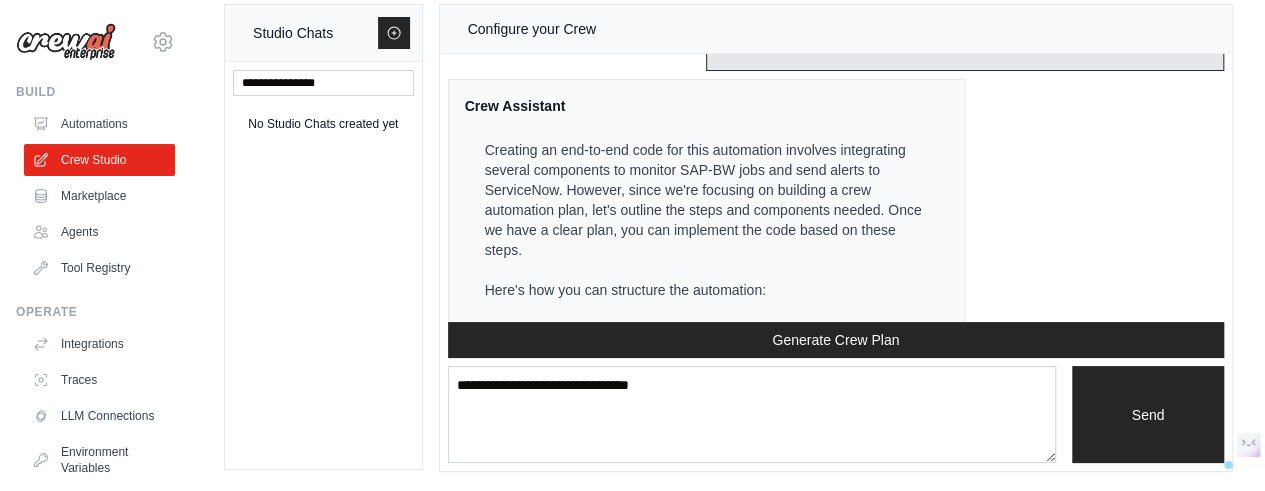 click on "Creating an end-to-end code for this automation involves integrating several components to monitor SAP-BW jobs and send alerts to ServiceNow. However, since we're focusing on building a crew automation plan, let's outline the steps and components needed. Once we have a clear plan, you can implement the code based on these steps." at bounding box center (705, 200) 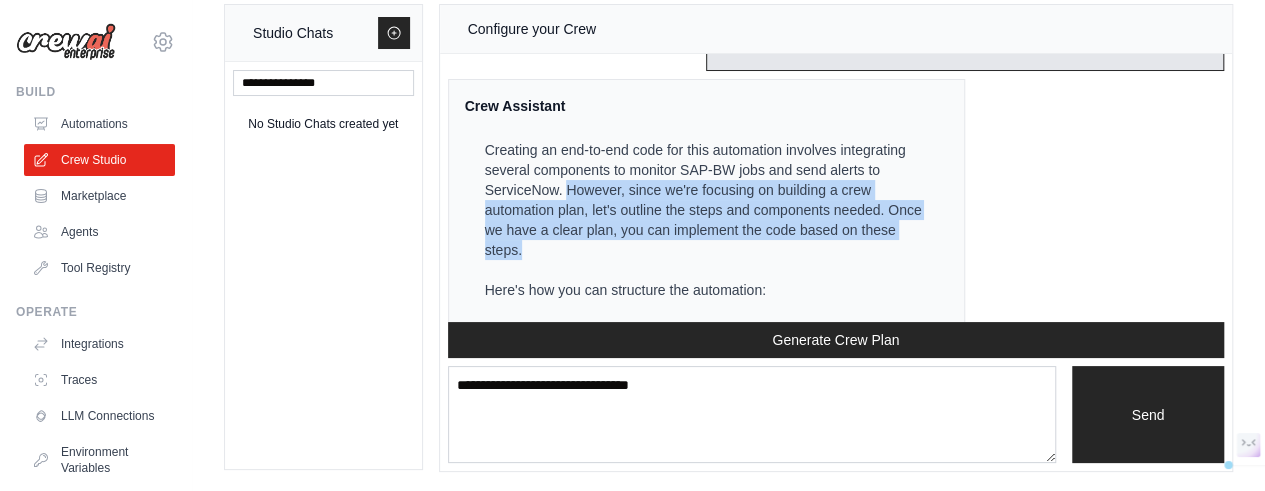 drag, startPoint x: 566, startPoint y: 187, endPoint x: 638, endPoint y: 243, distance: 91.214035 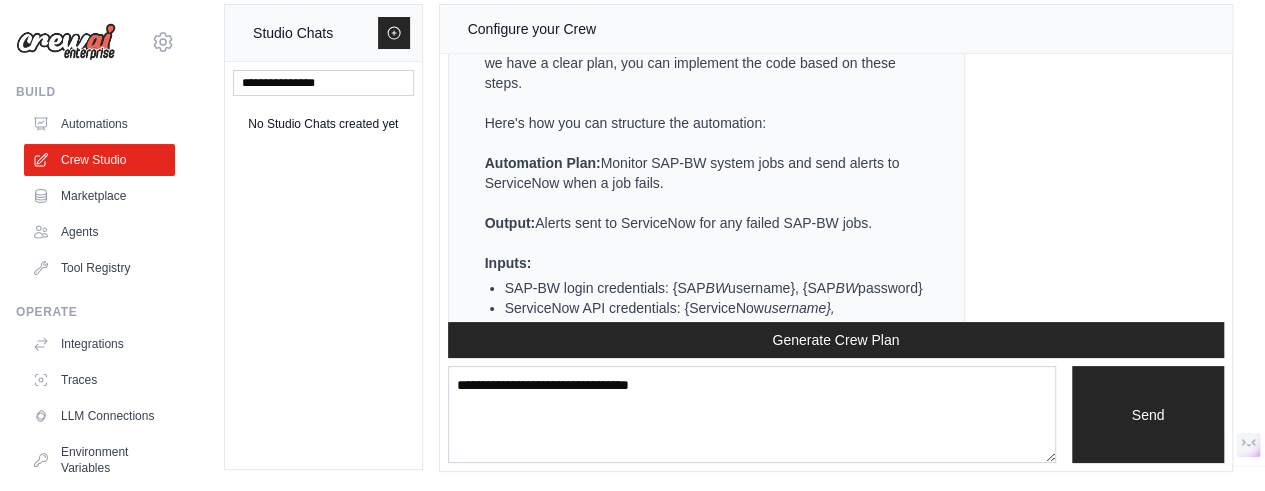 scroll, scrollTop: 1575, scrollLeft: 0, axis: vertical 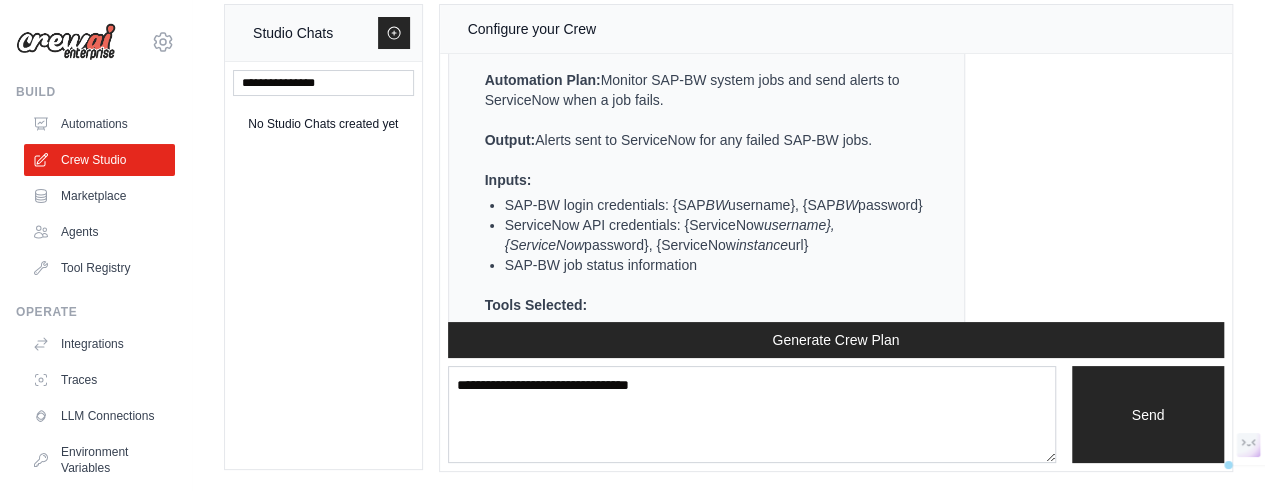 drag, startPoint x: 602, startPoint y: 67, endPoint x: 770, endPoint y: 99, distance: 171.02046 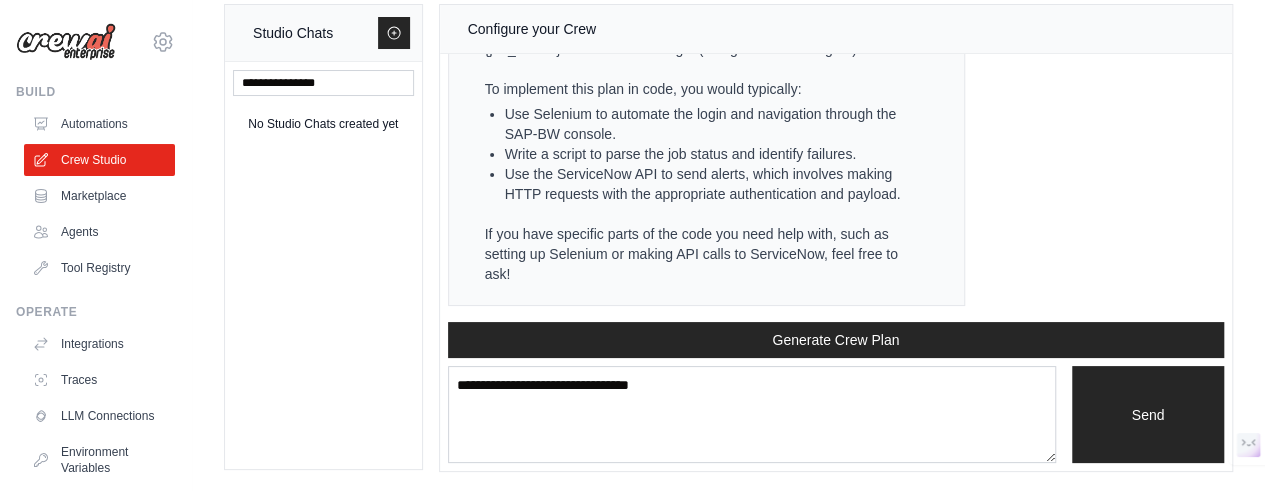 scroll, scrollTop: 2158, scrollLeft: 0, axis: vertical 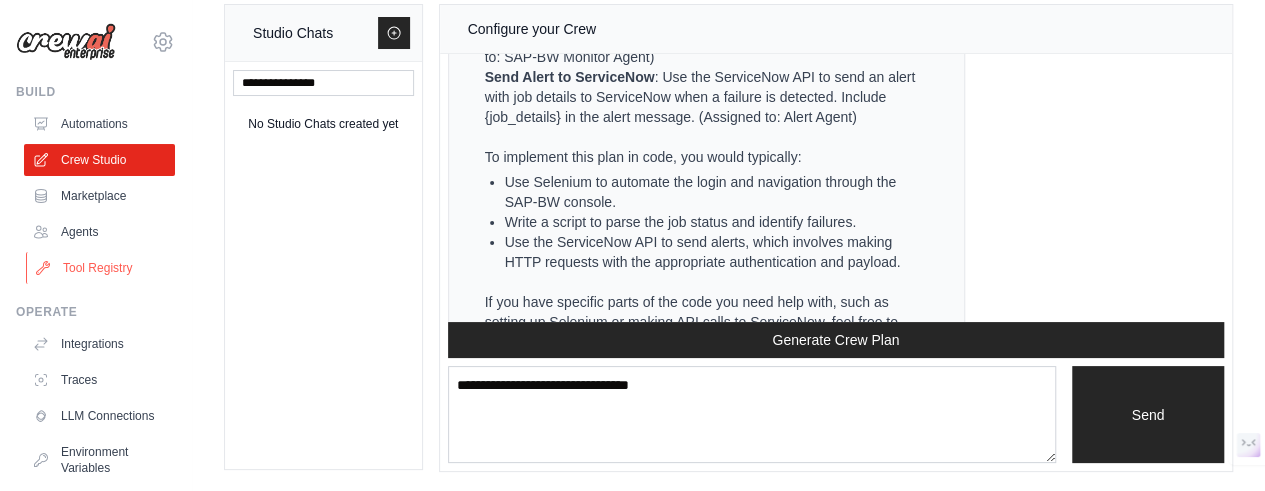 click on "Tool Registry" at bounding box center (101, 268) 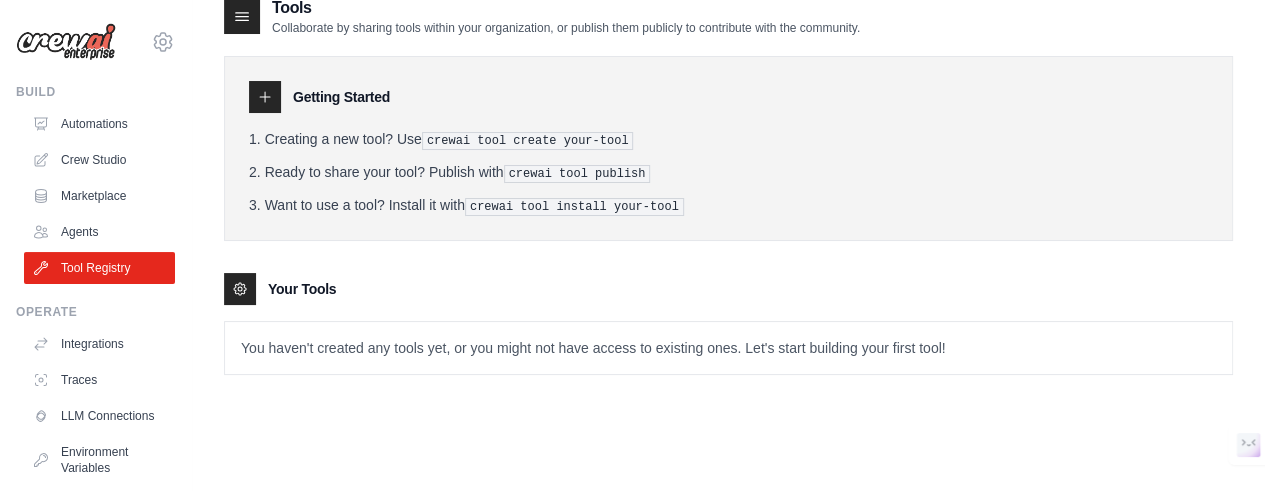 scroll, scrollTop: 0, scrollLeft: 0, axis: both 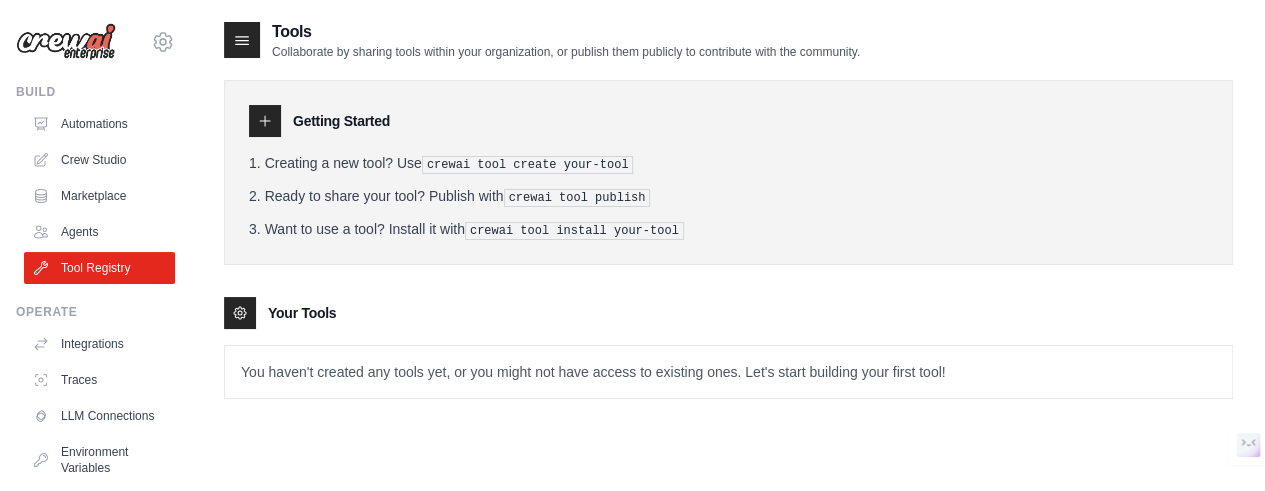 click on "Creating a new tool? Use
crewai tool create your-tool" at bounding box center (728, 163) 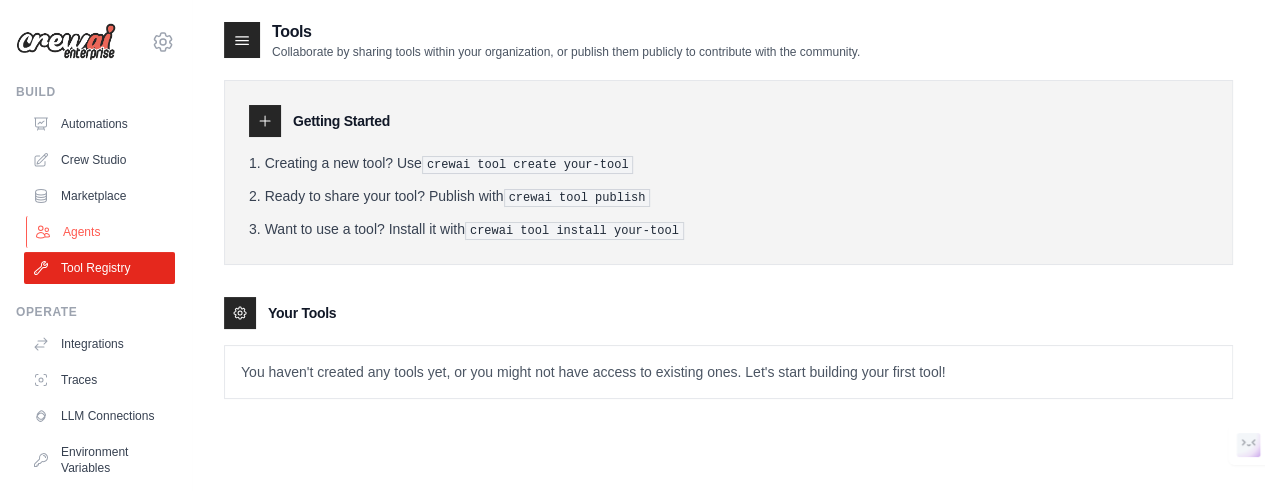 click on "Agents" at bounding box center (101, 232) 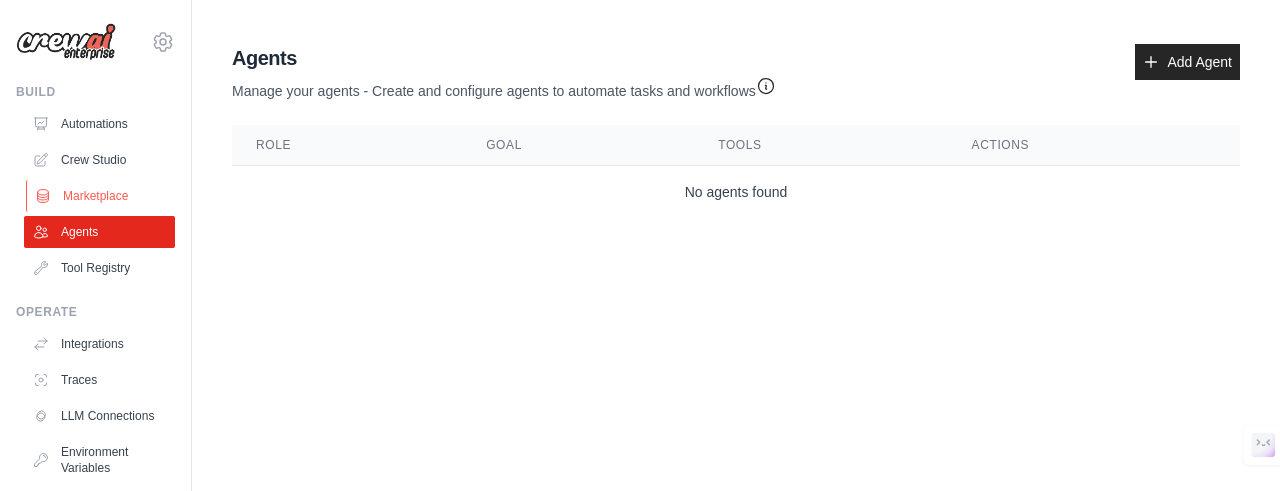 click on "Marketplace" at bounding box center (101, 196) 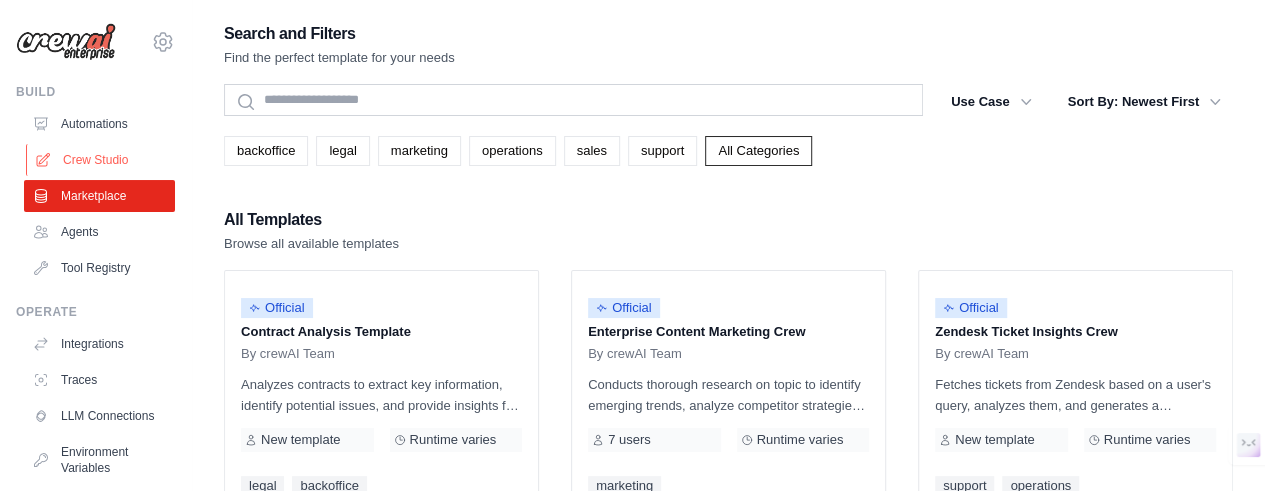 click on "Crew Studio" at bounding box center (101, 160) 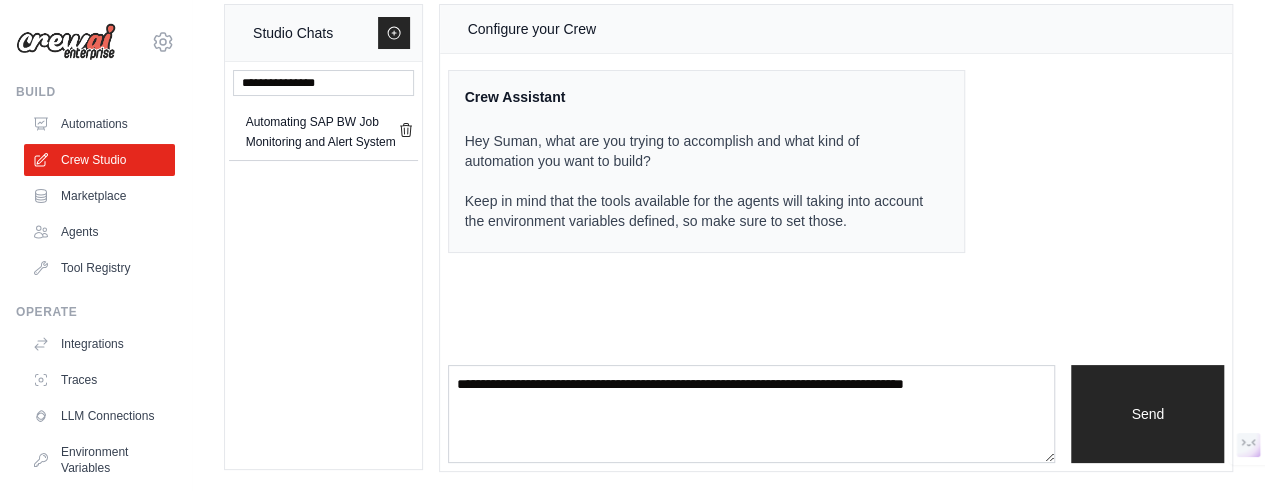 scroll, scrollTop: 0, scrollLeft: 0, axis: both 